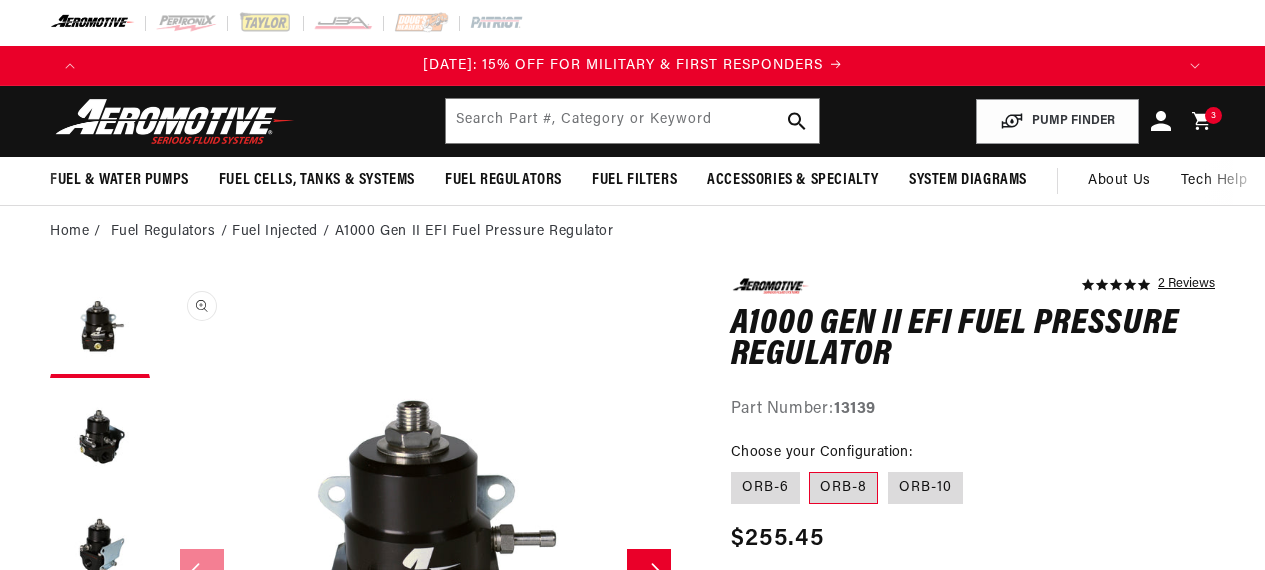 scroll, scrollTop: 0, scrollLeft: 0, axis: both 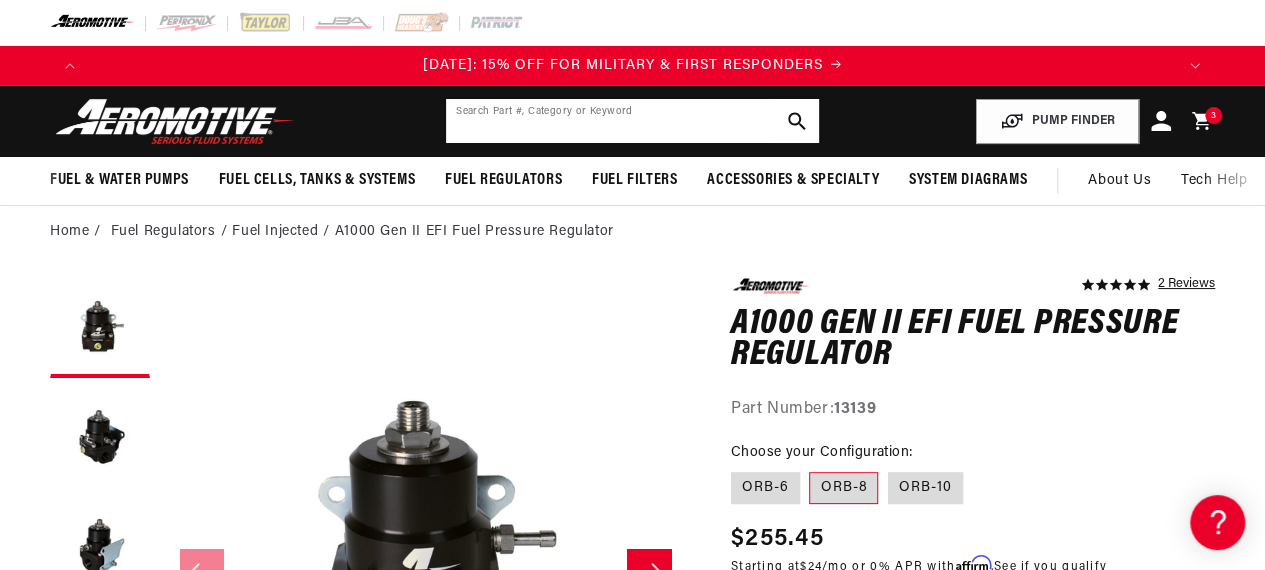 click 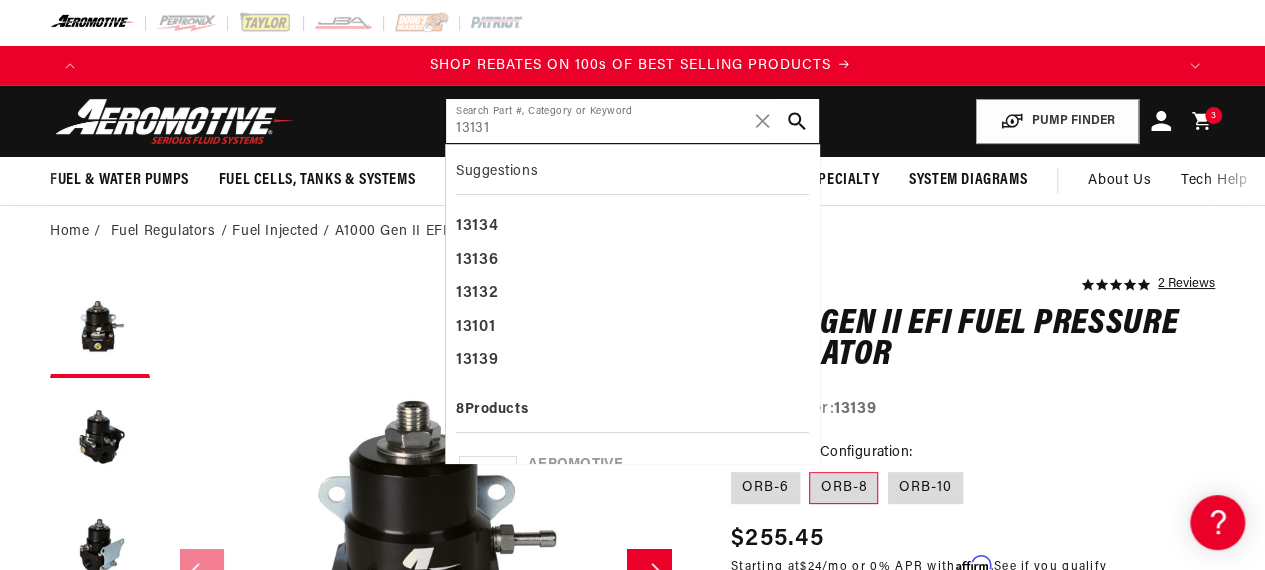 scroll, scrollTop: 0, scrollLeft: 1084, axis: horizontal 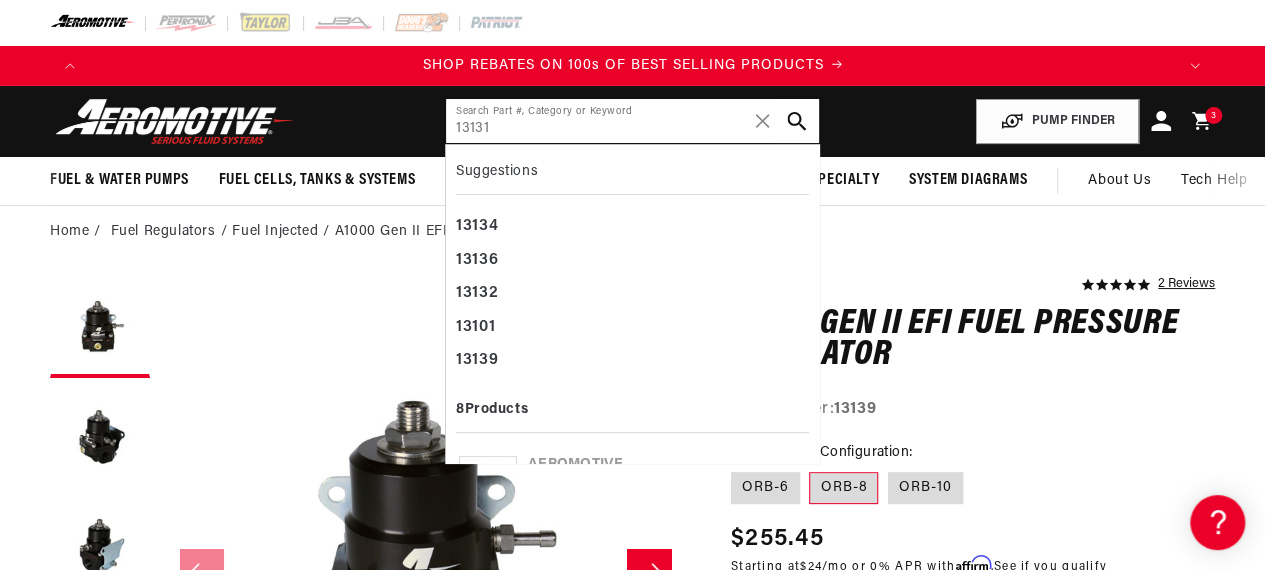 type on "13131" 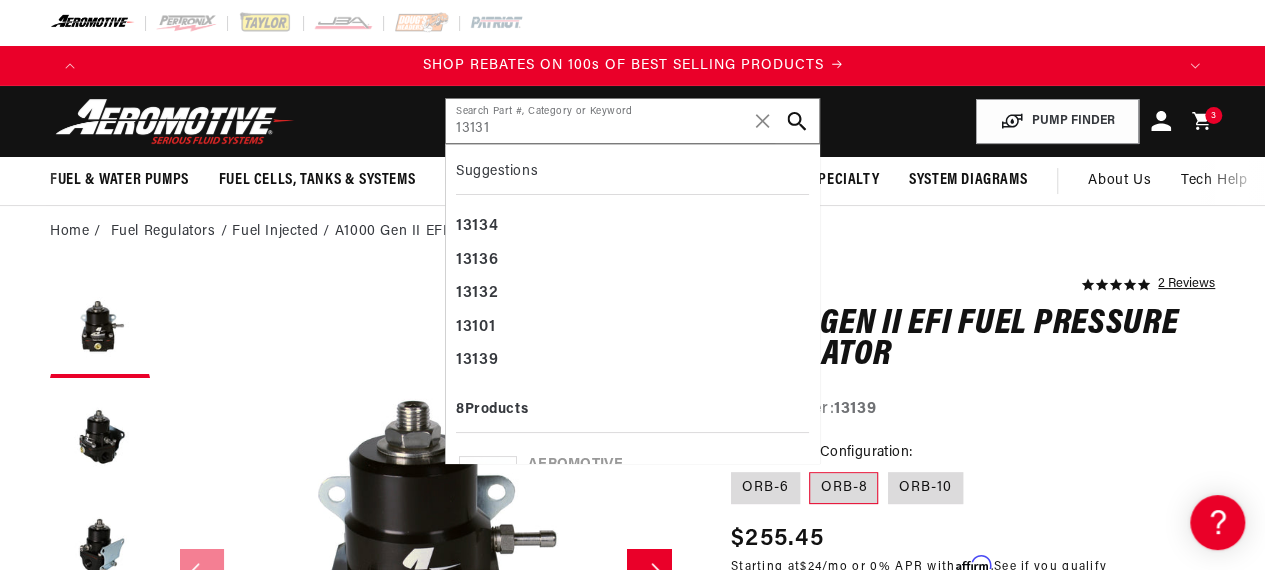 click 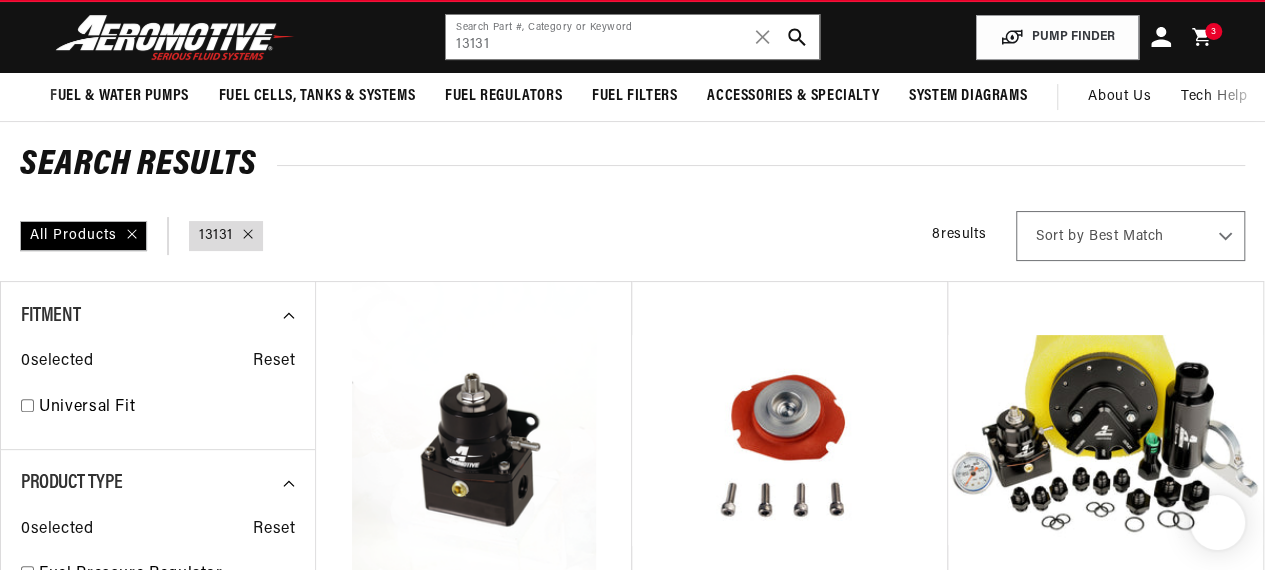 scroll, scrollTop: 200, scrollLeft: 0, axis: vertical 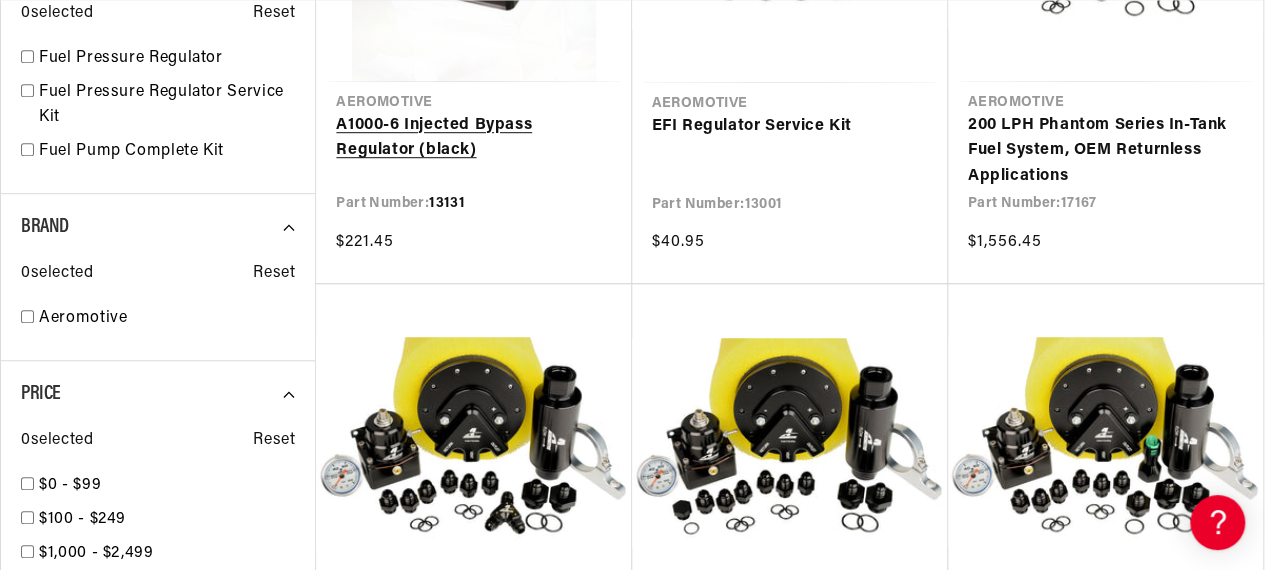 click on "A1000-6 Injected Bypass Regulator (black)" at bounding box center [473, 138] 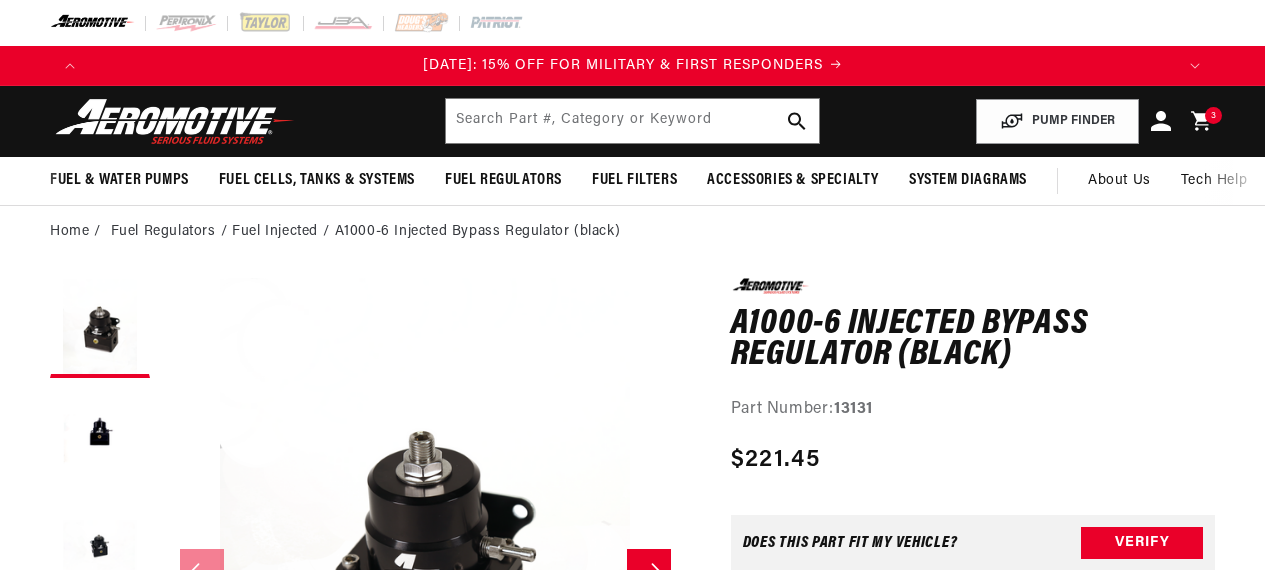 click on "3" at bounding box center [1214, 115] 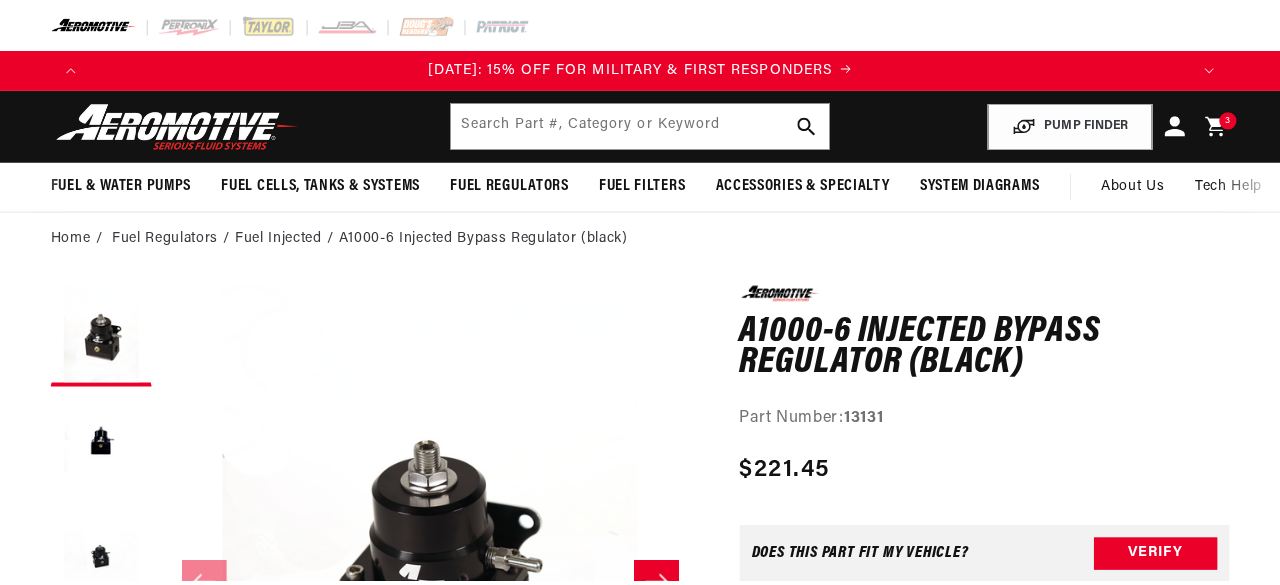 scroll, scrollTop: 0, scrollLeft: 0, axis: both 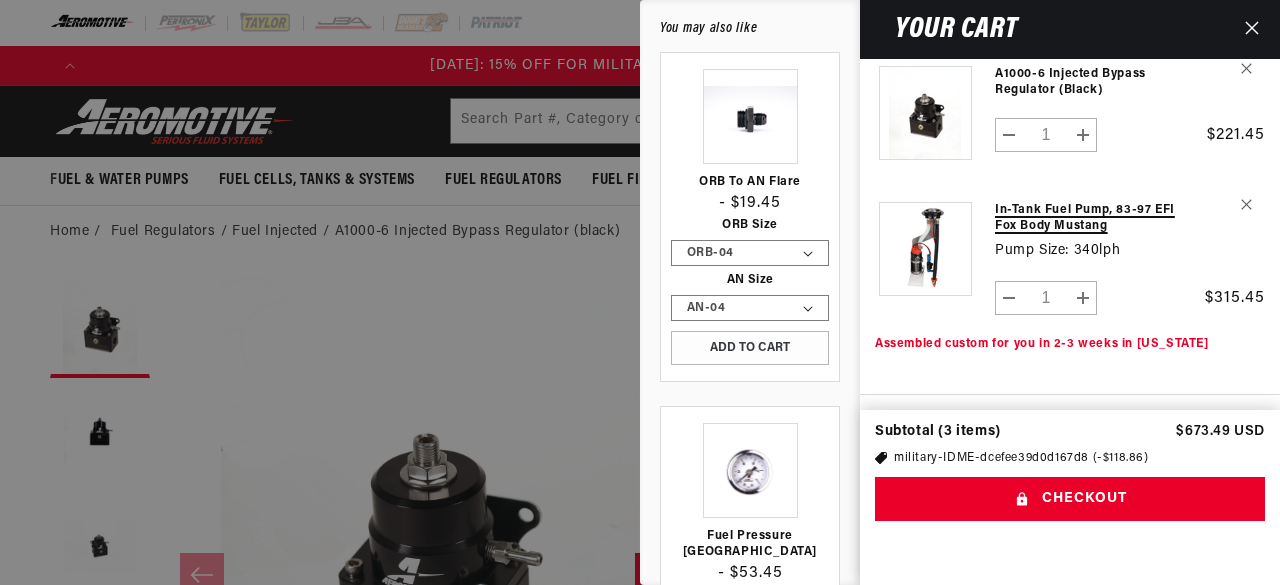 click on "In-Tank Fuel Pump, 83-97 EFI Fox Body Mustang" at bounding box center (1094, 218) 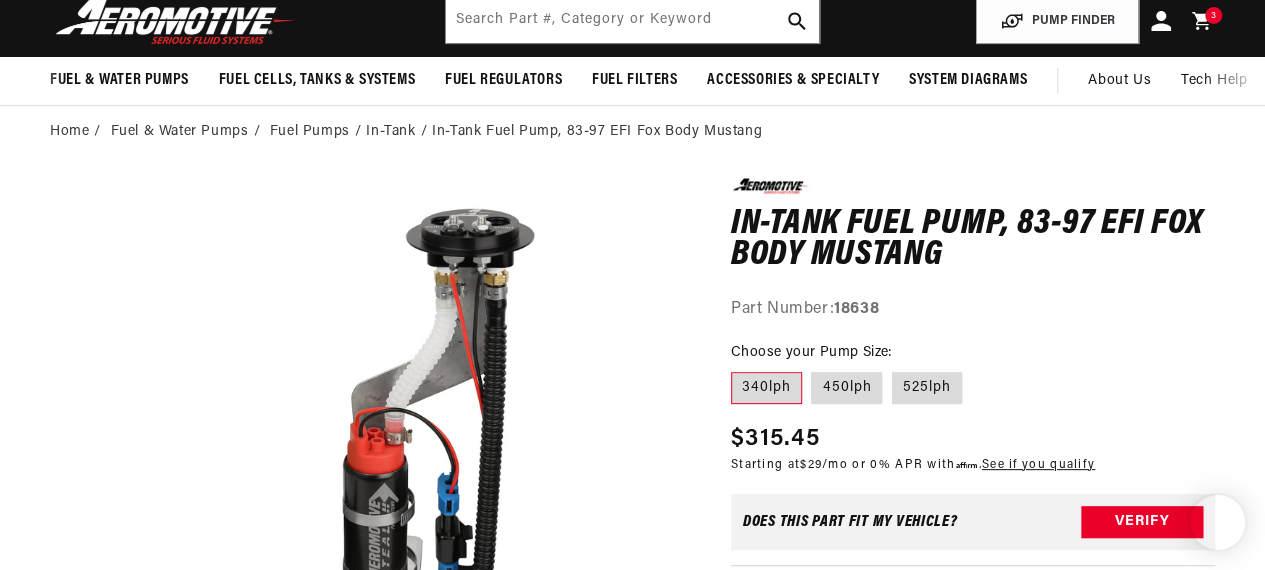 scroll, scrollTop: 100, scrollLeft: 0, axis: vertical 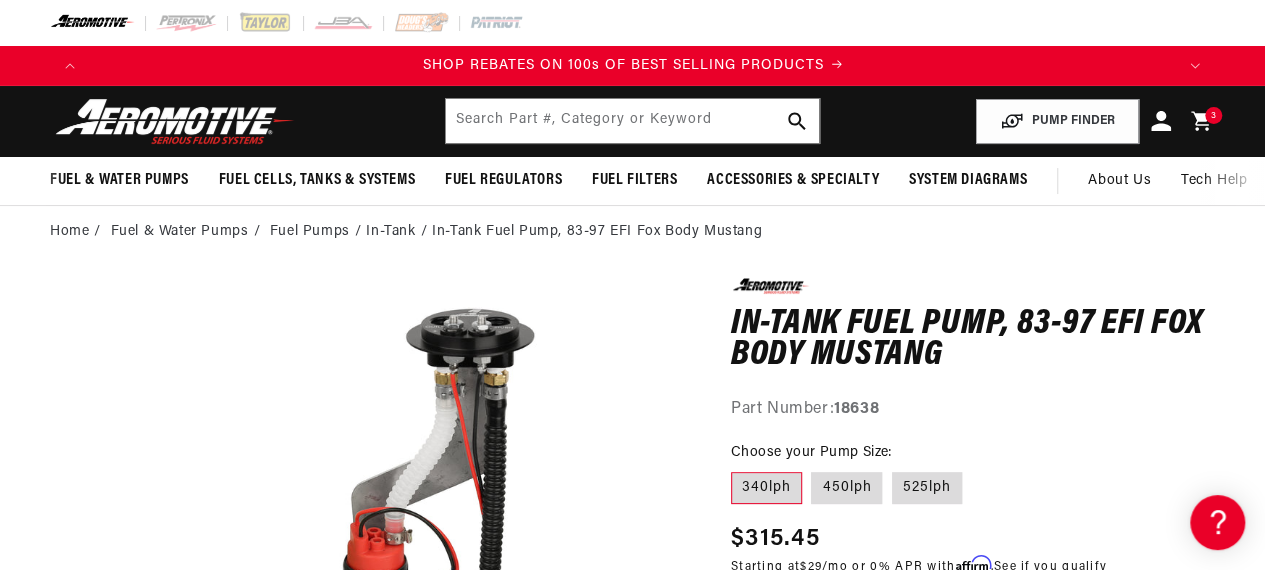 click on "3 3 items" at bounding box center (1213, 115) 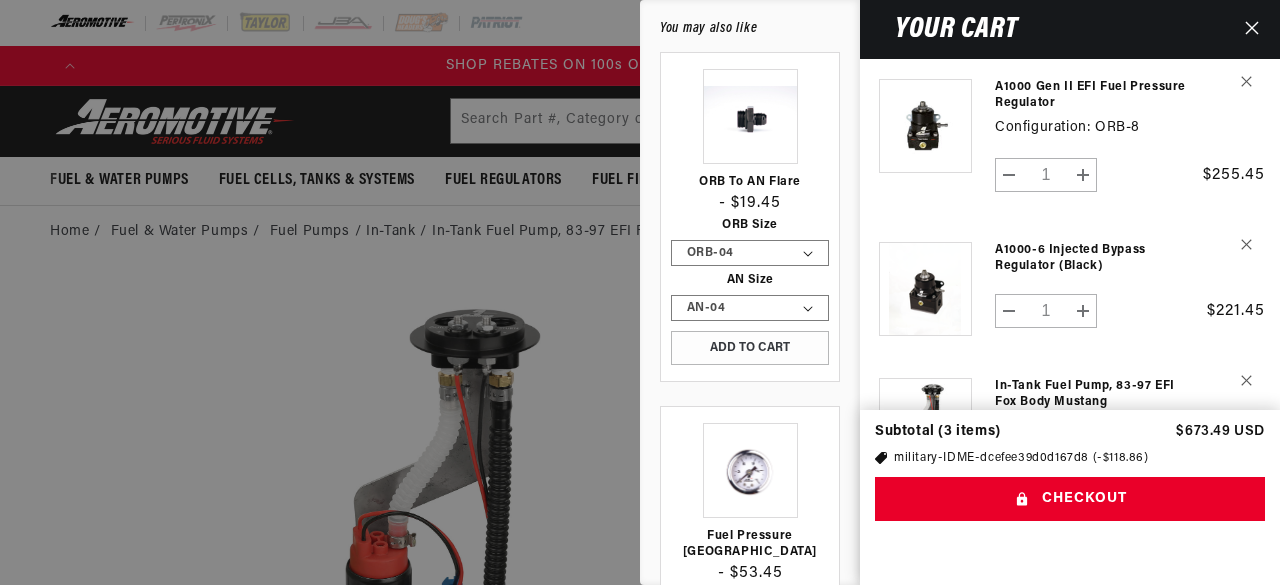 scroll, scrollTop: 0, scrollLeft: 1100, axis: horizontal 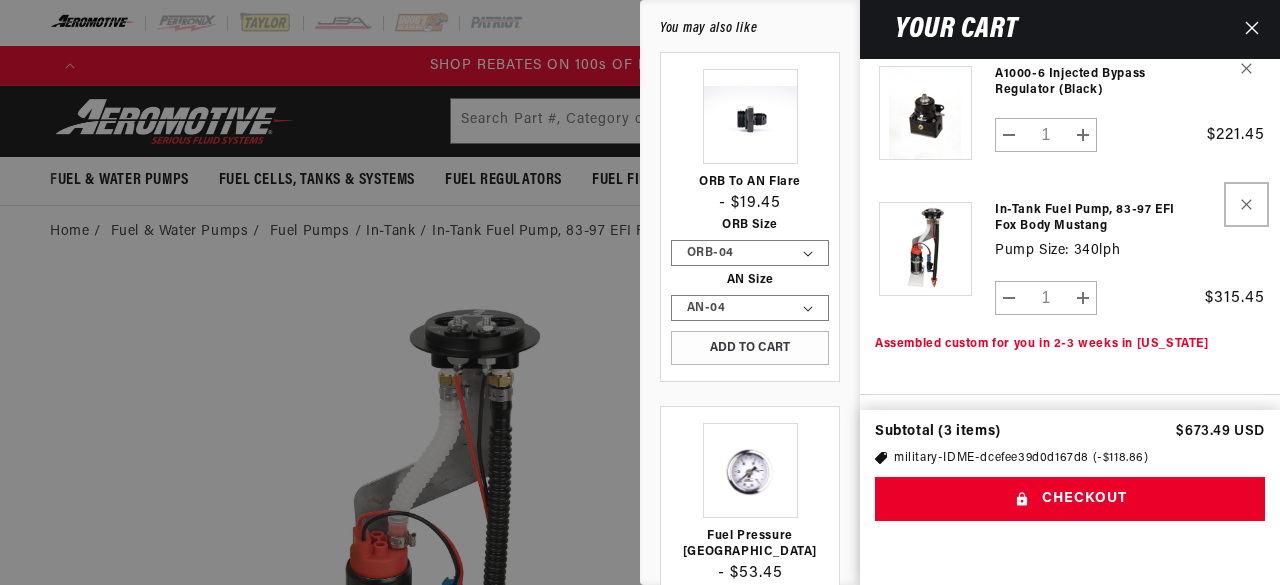 click 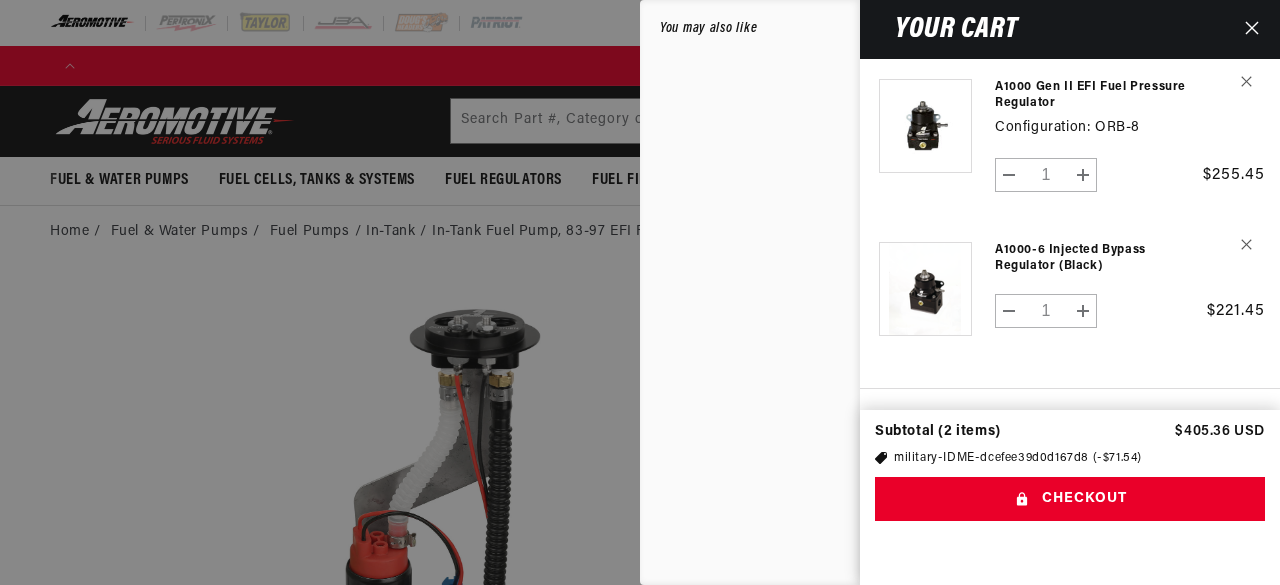 scroll, scrollTop: 0, scrollLeft: 2200, axis: horizontal 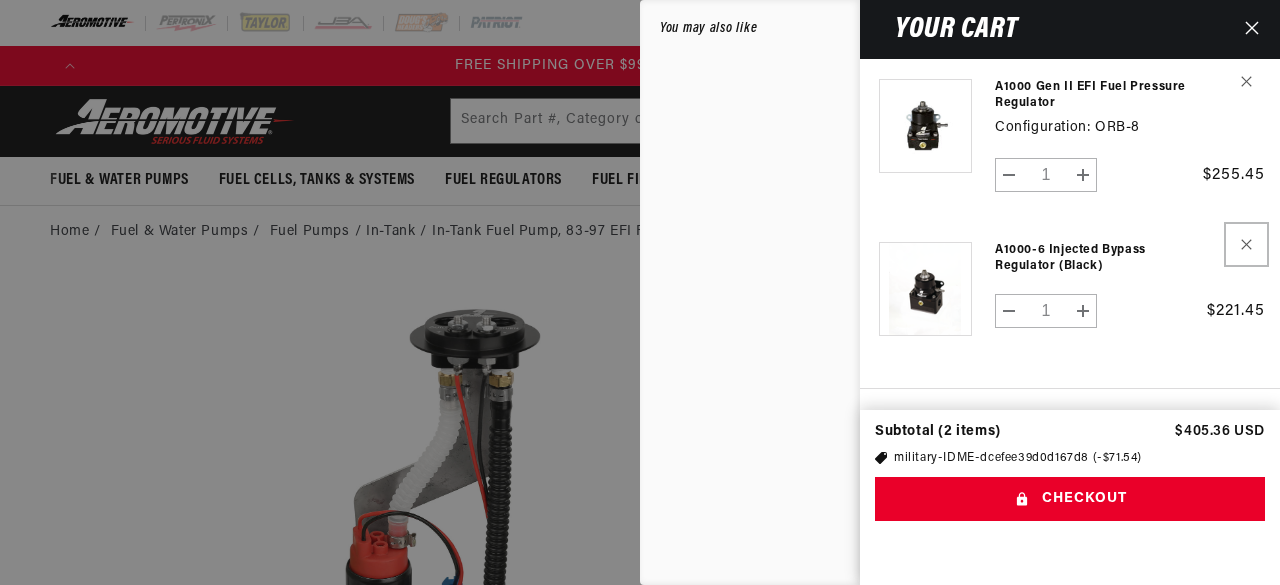 click 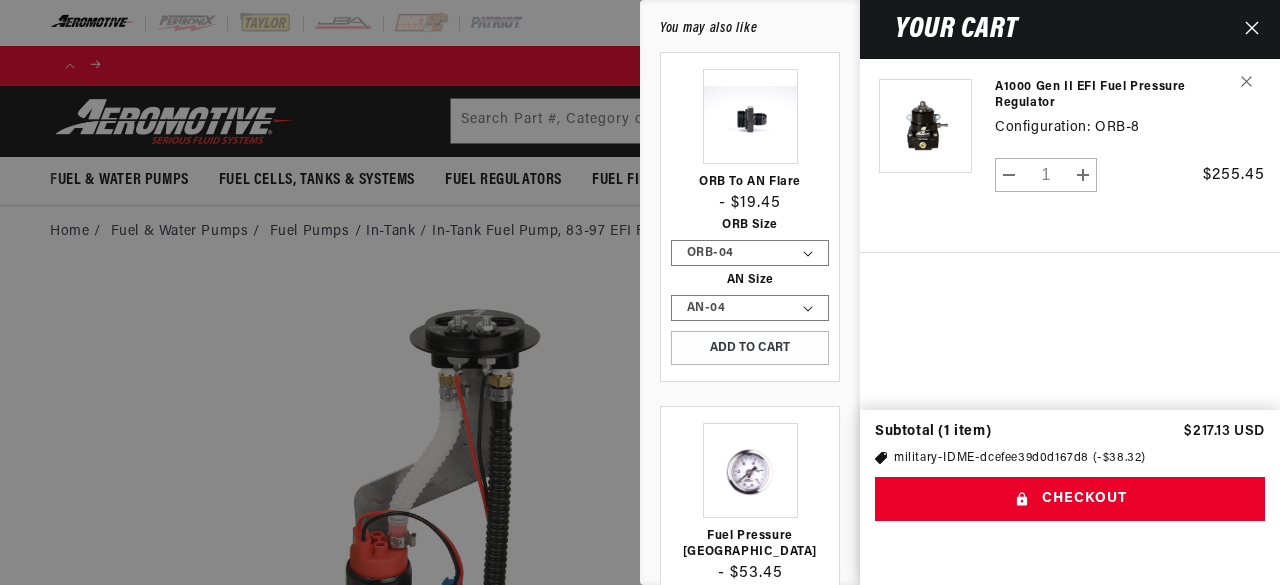 scroll, scrollTop: 0, scrollLeft: 0, axis: both 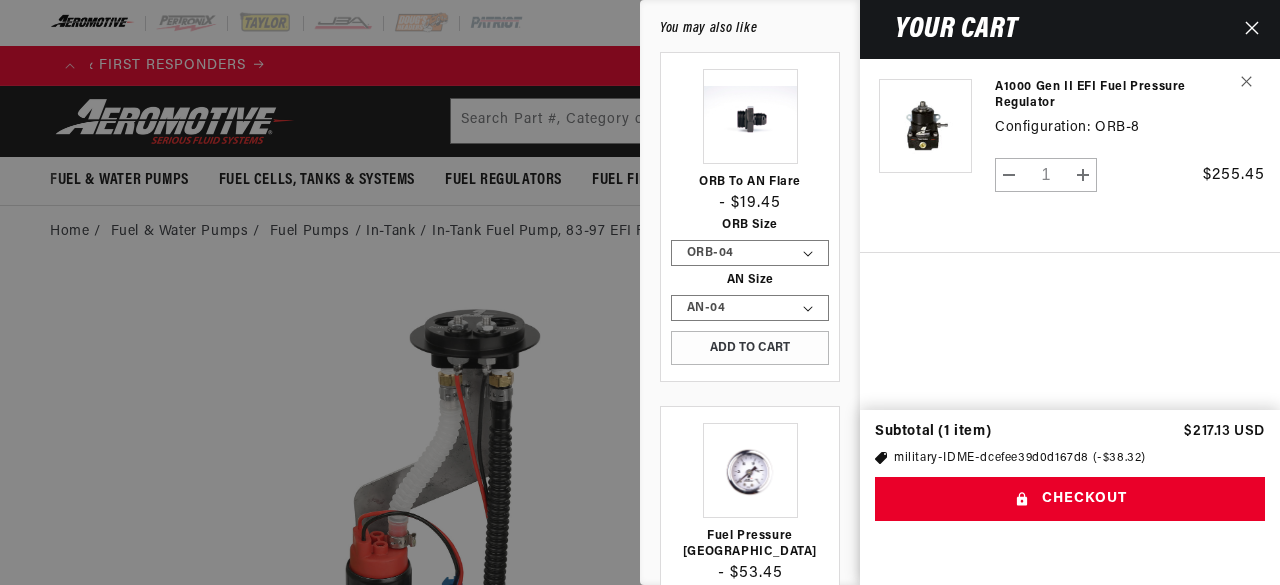 click at bounding box center [640, 292] 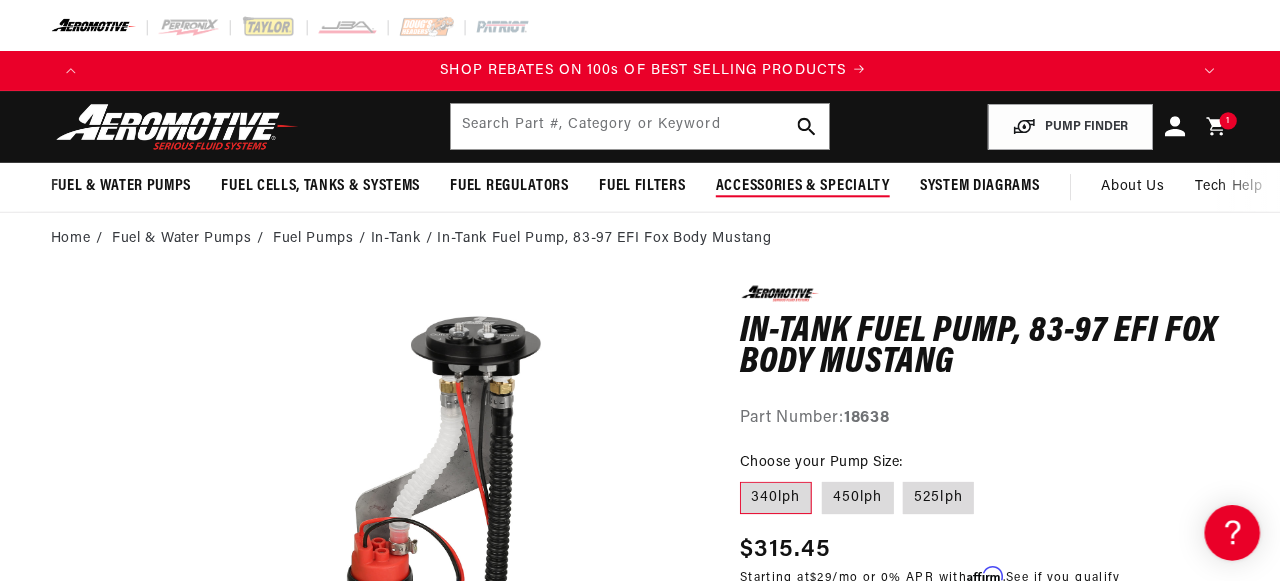 scroll, scrollTop: 0, scrollLeft: 1100, axis: horizontal 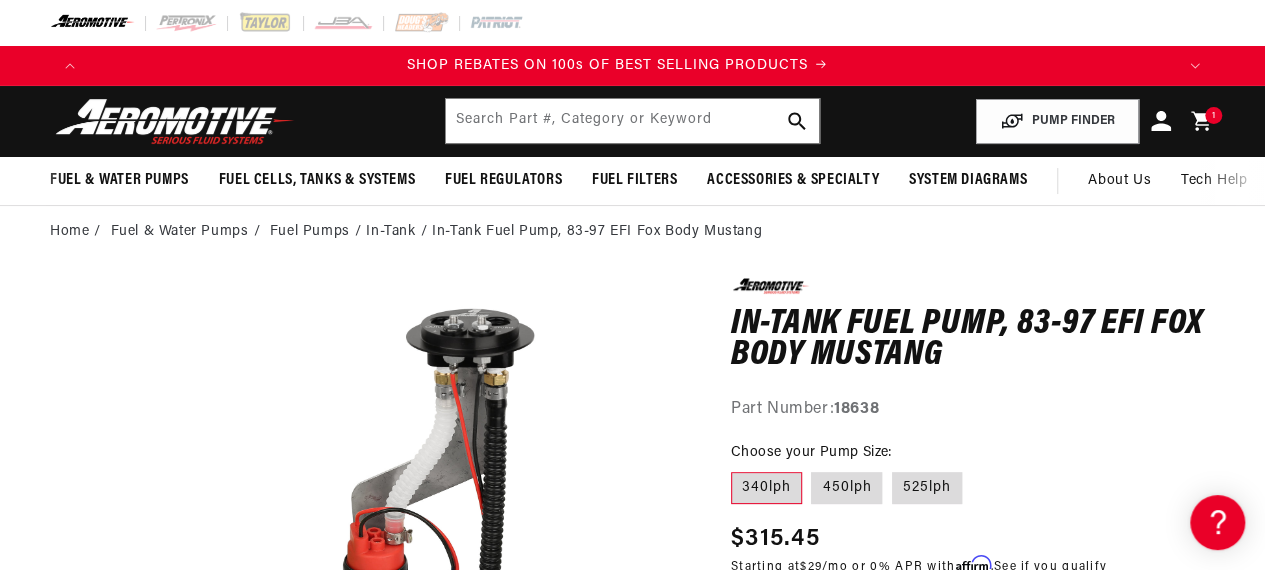 click on "1" at bounding box center [1214, 115] 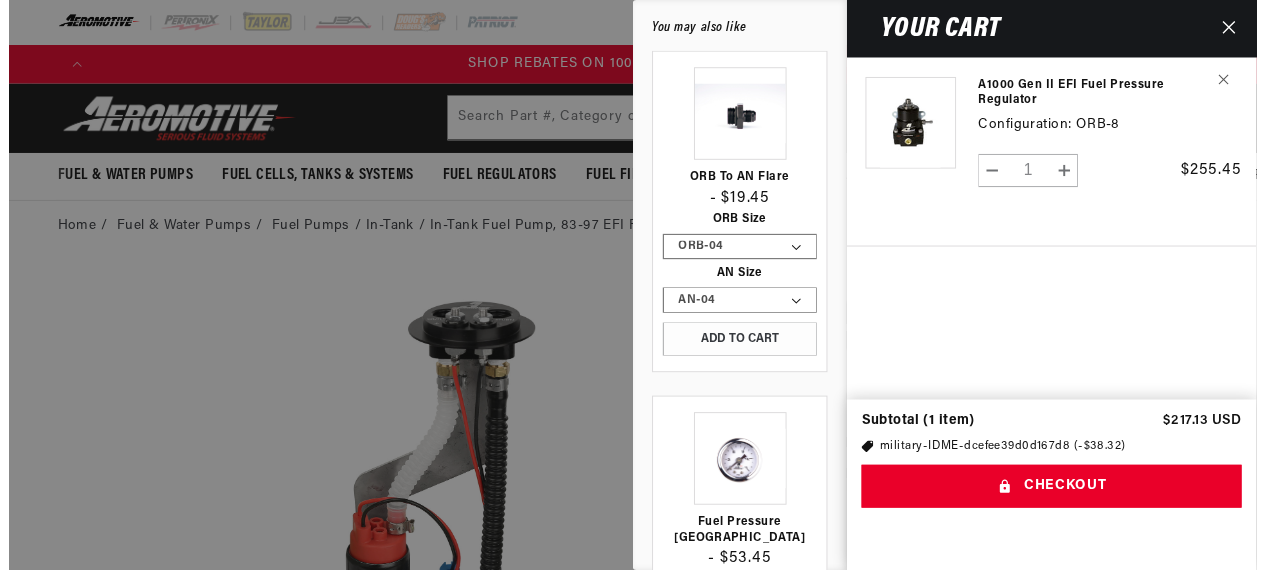 scroll, scrollTop: 0, scrollLeft: 1100, axis: horizontal 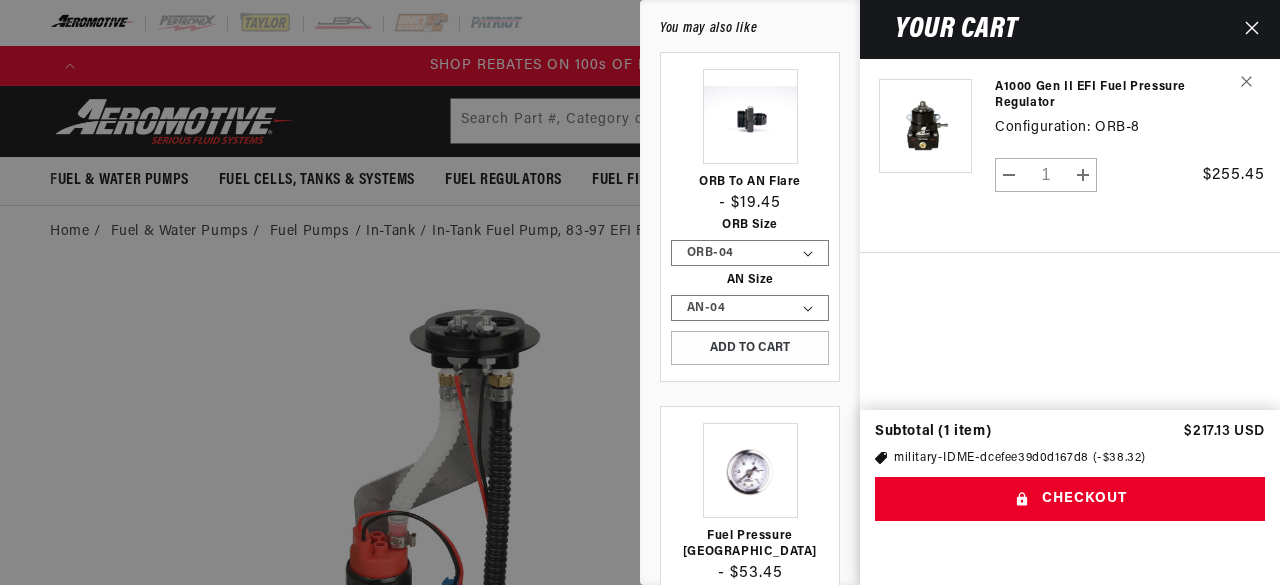 click at bounding box center [640, 292] 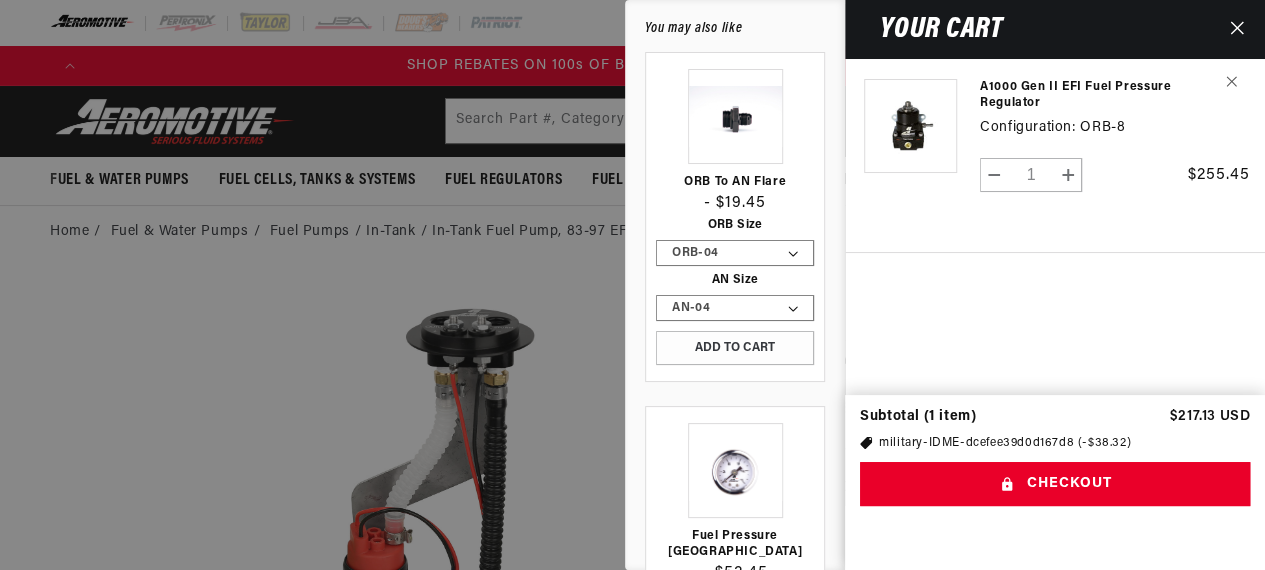 scroll, scrollTop: 0, scrollLeft: 1084, axis: horizontal 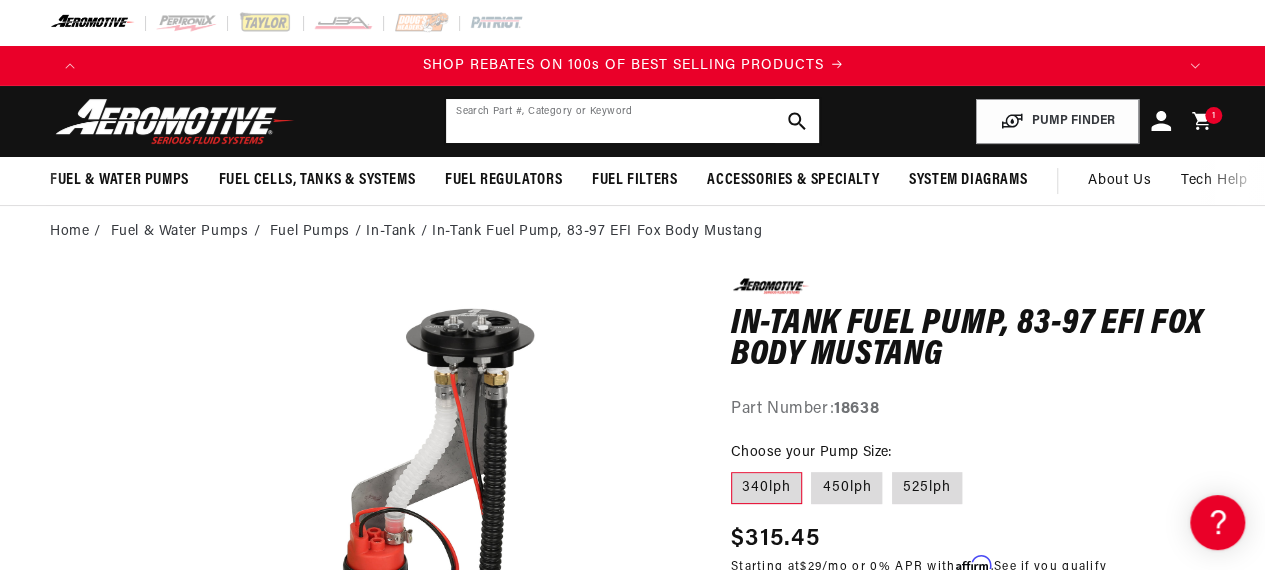click 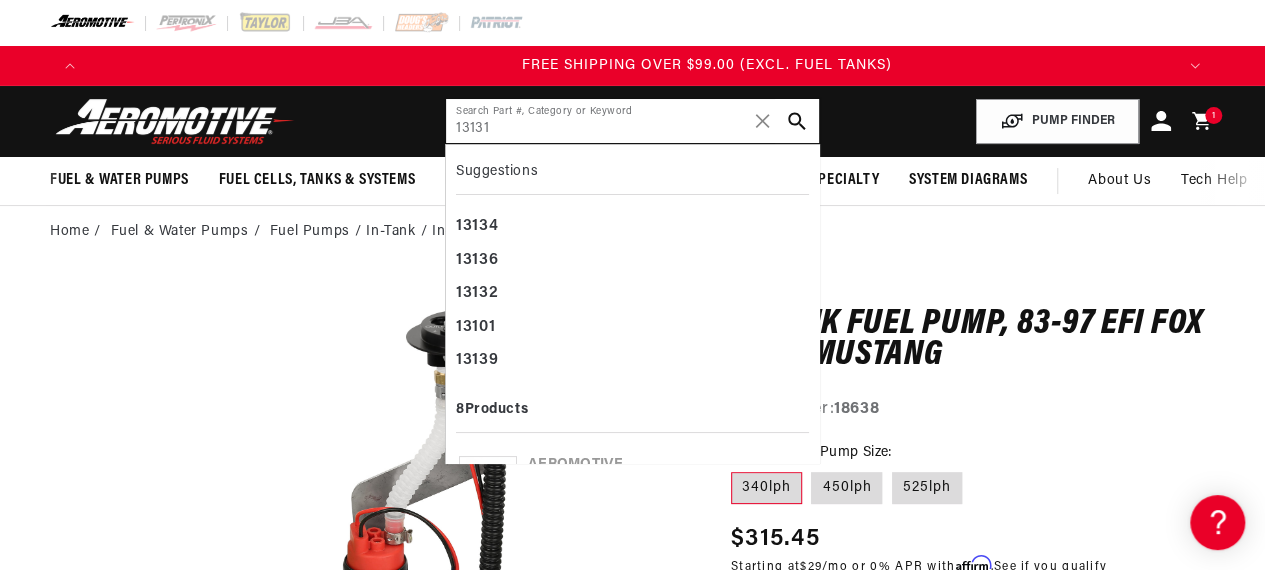 scroll, scrollTop: 0, scrollLeft: 2169, axis: horizontal 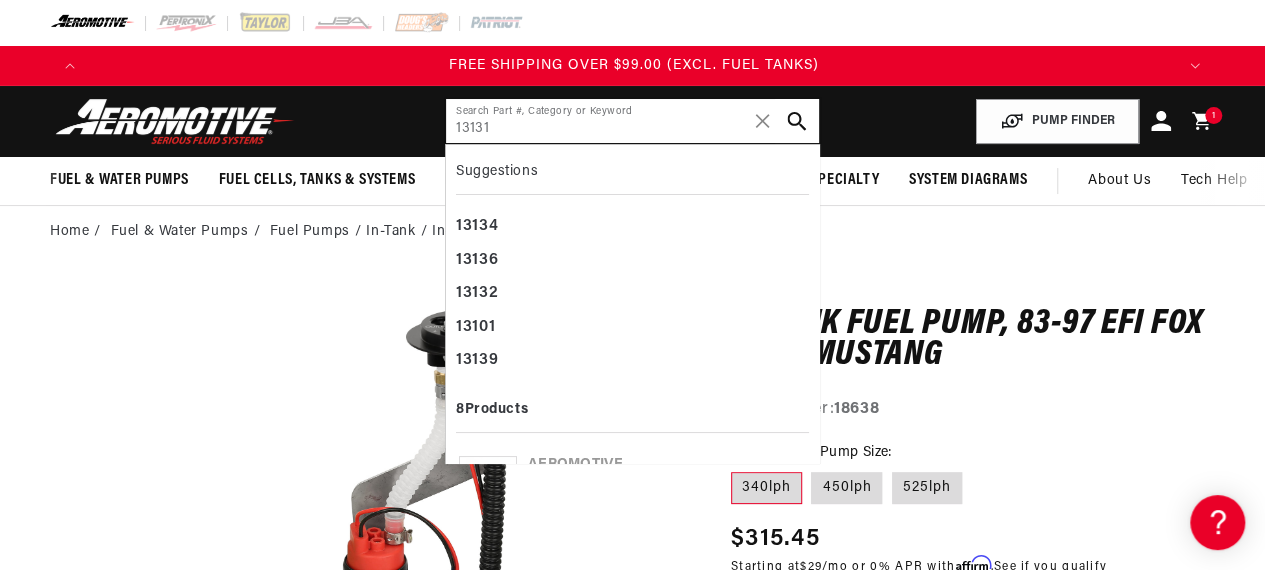 type on "13131" 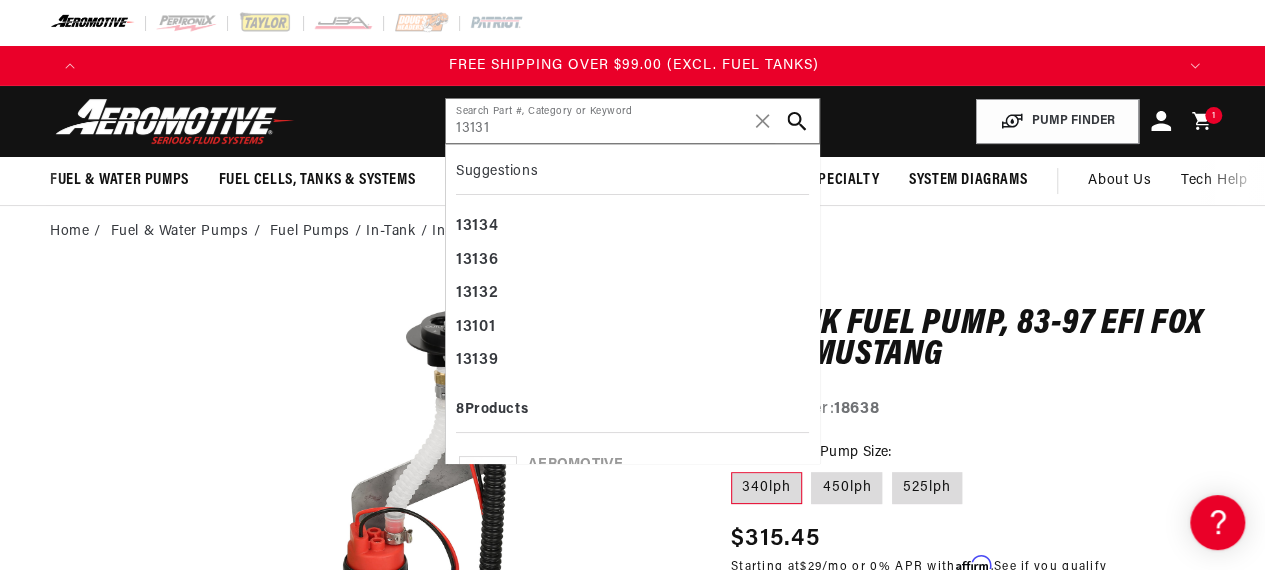 click 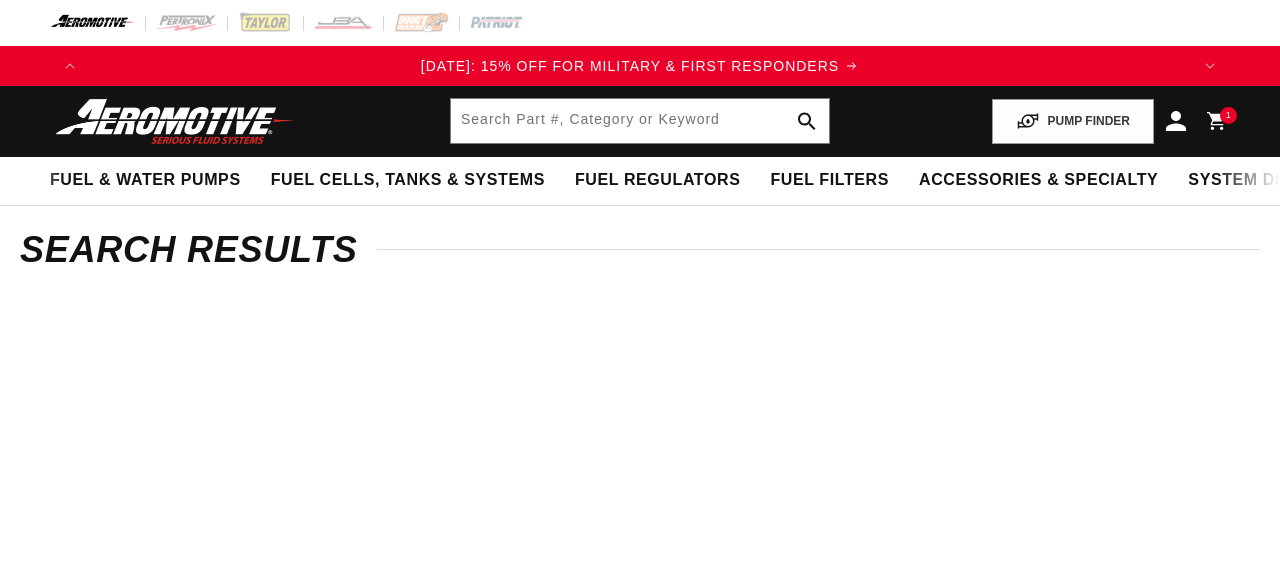 type on "13131" 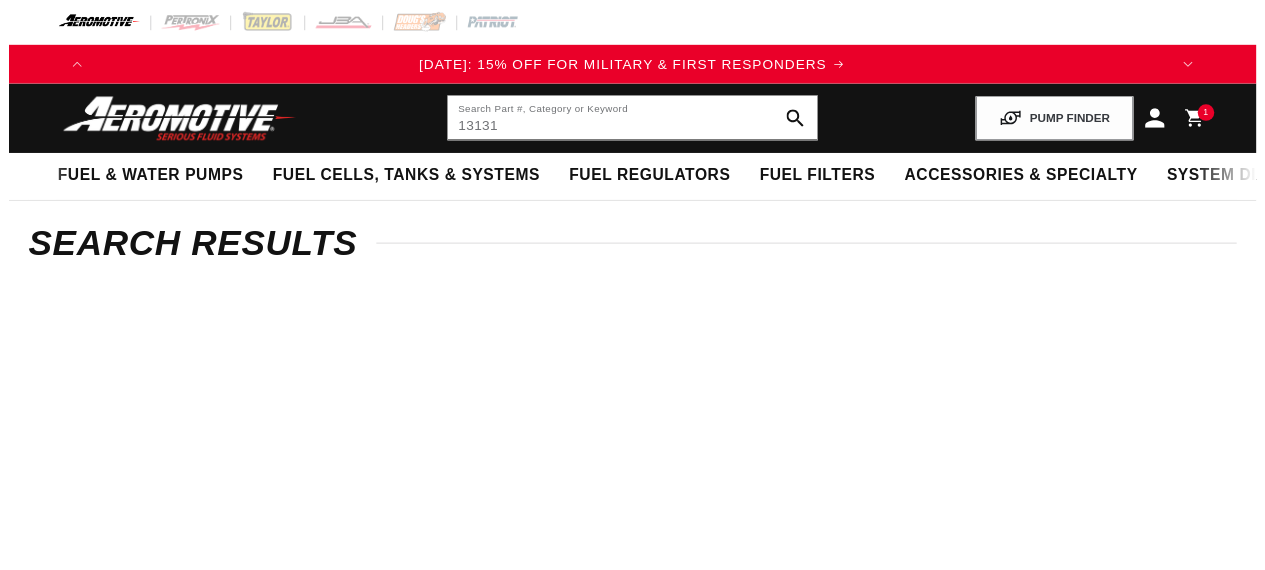 scroll, scrollTop: 0, scrollLeft: 0, axis: both 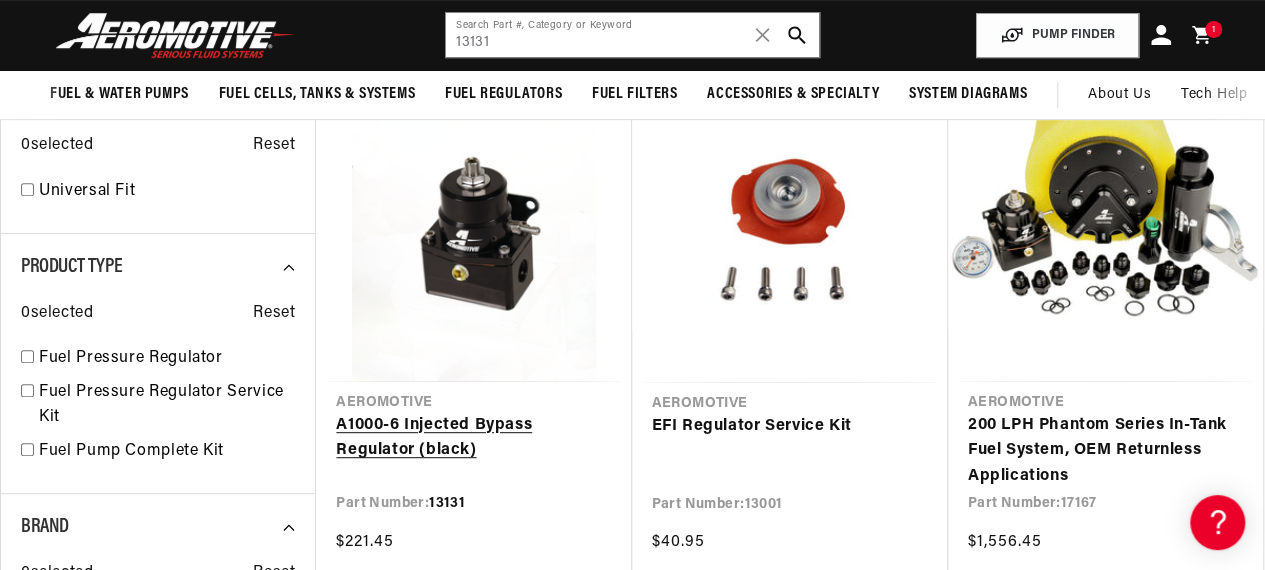 click on "A1000-6 Injected Bypass Regulator (black)" at bounding box center [473, 438] 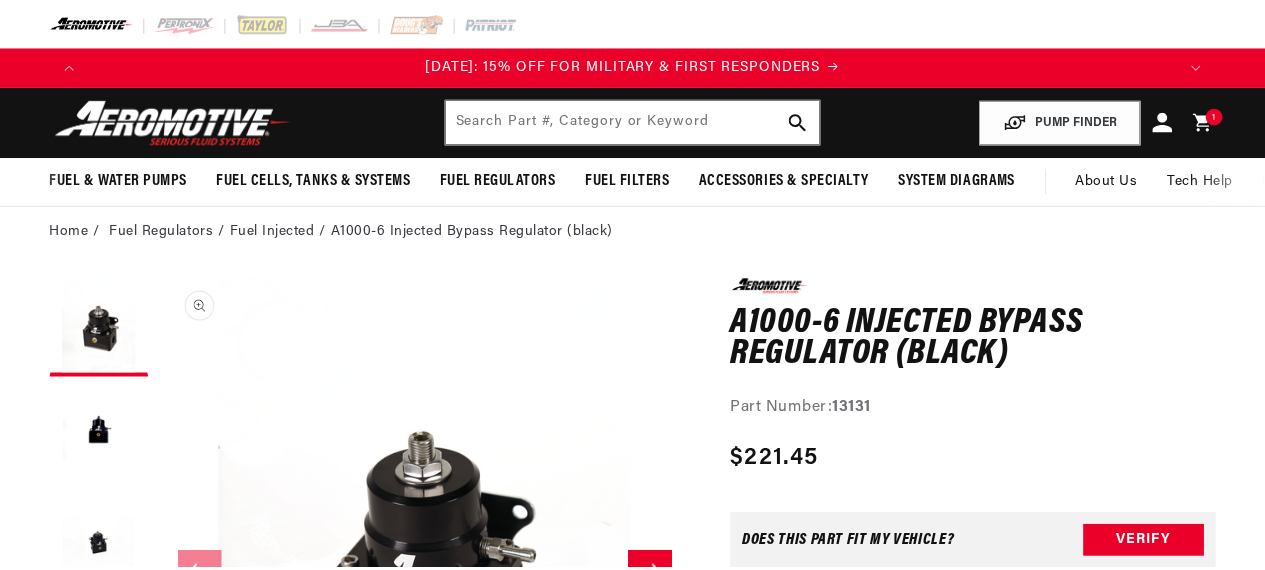 scroll, scrollTop: 0, scrollLeft: 0, axis: both 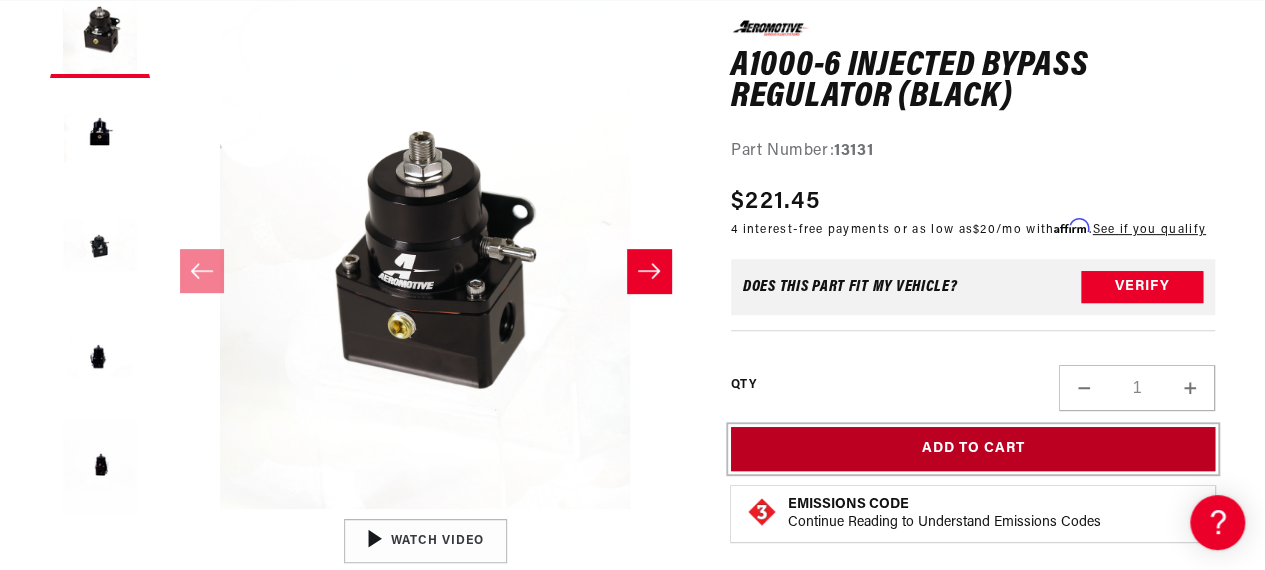 click on "Add to Cart" at bounding box center (973, 449) 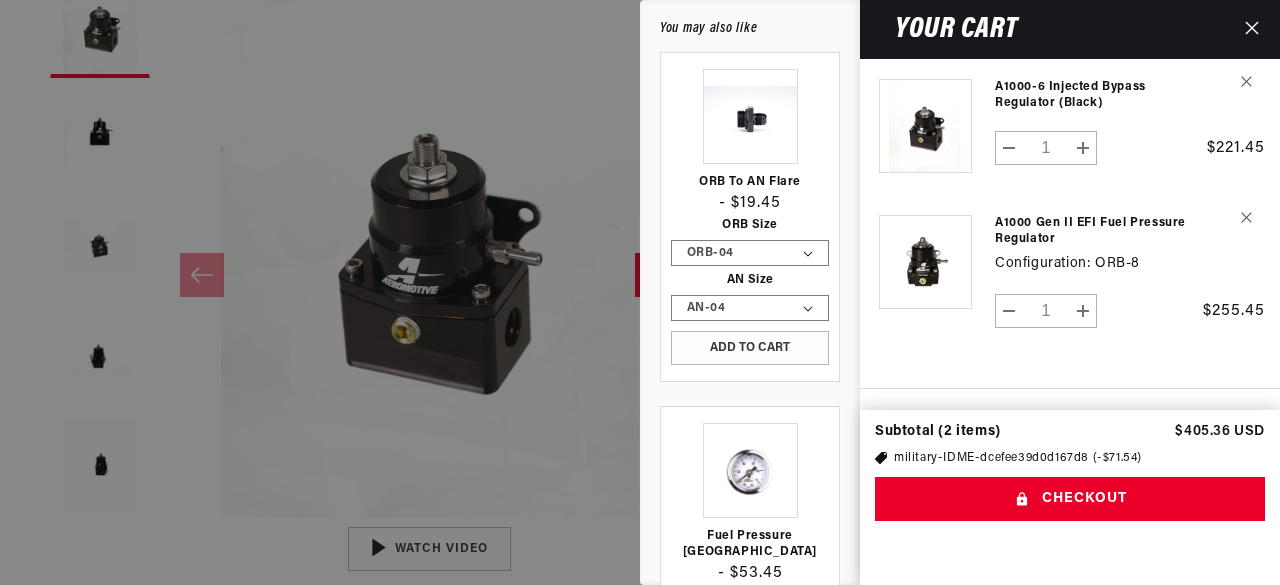 scroll, scrollTop: 0, scrollLeft: 1100, axis: horizontal 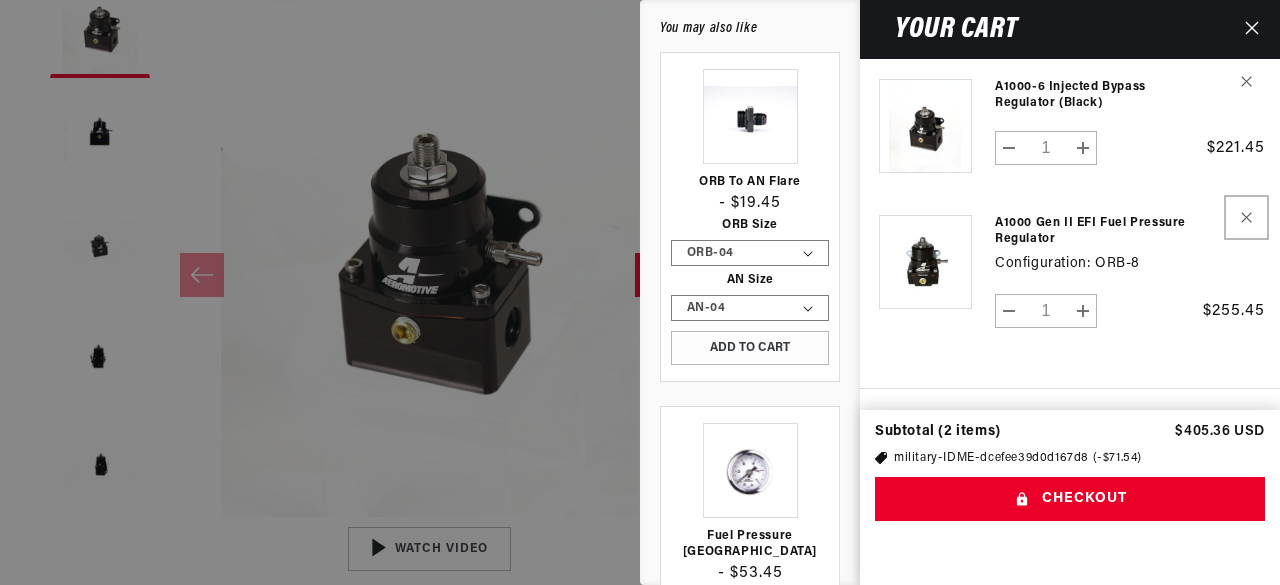 click at bounding box center (1246, 217) 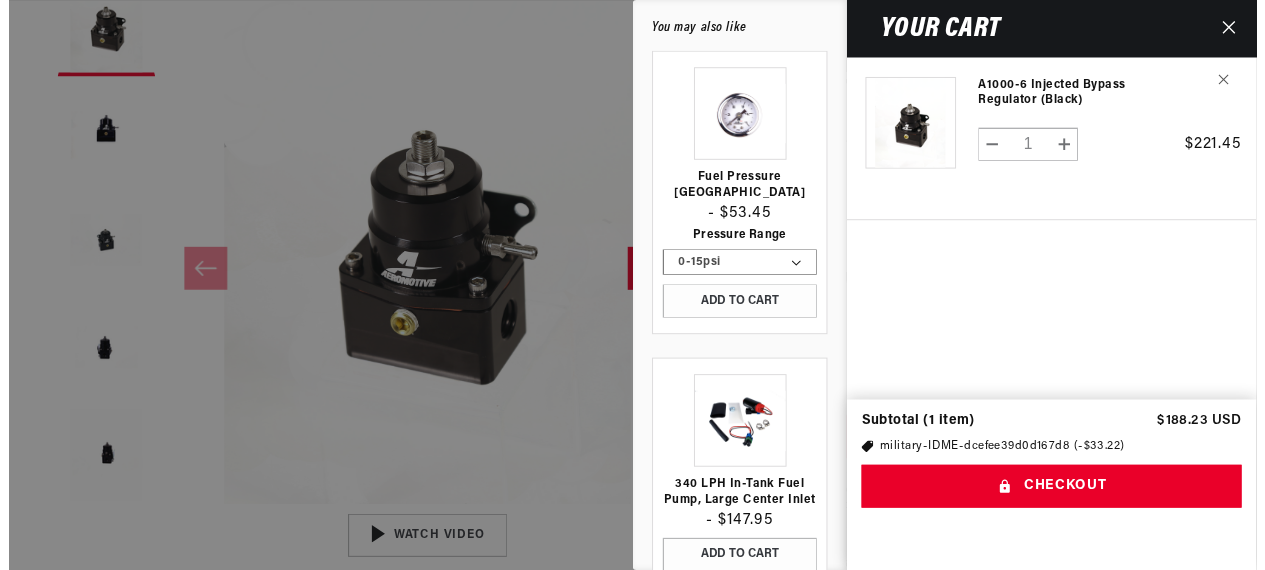 scroll, scrollTop: 0, scrollLeft: 1100, axis: horizontal 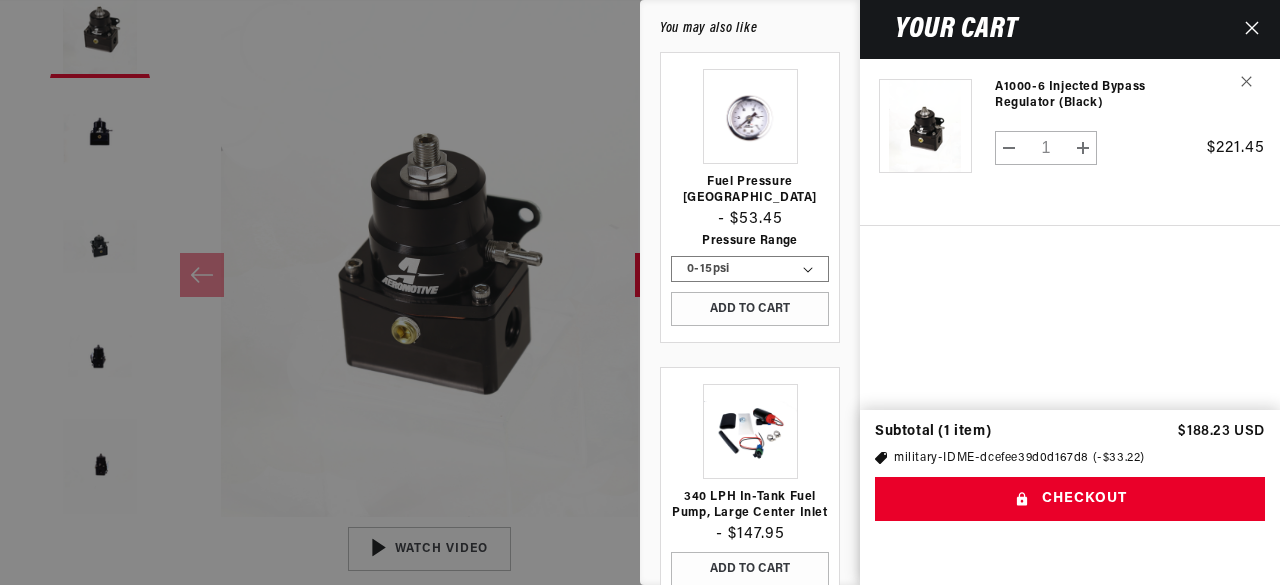 click at bounding box center (640, 292) 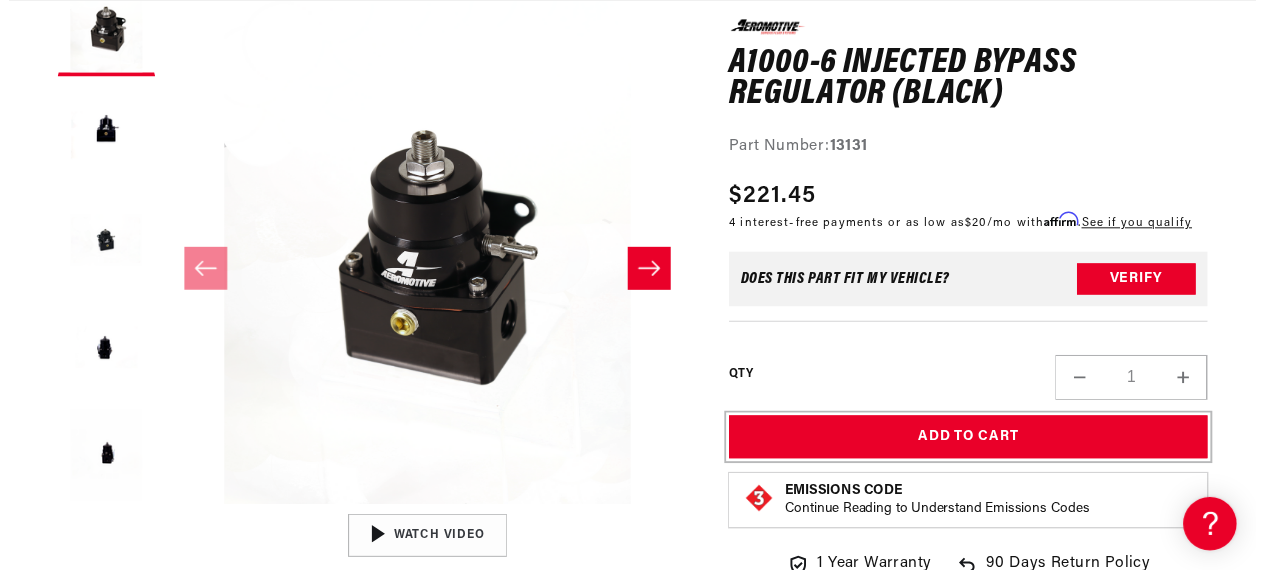 scroll, scrollTop: 0, scrollLeft: 1084, axis: horizontal 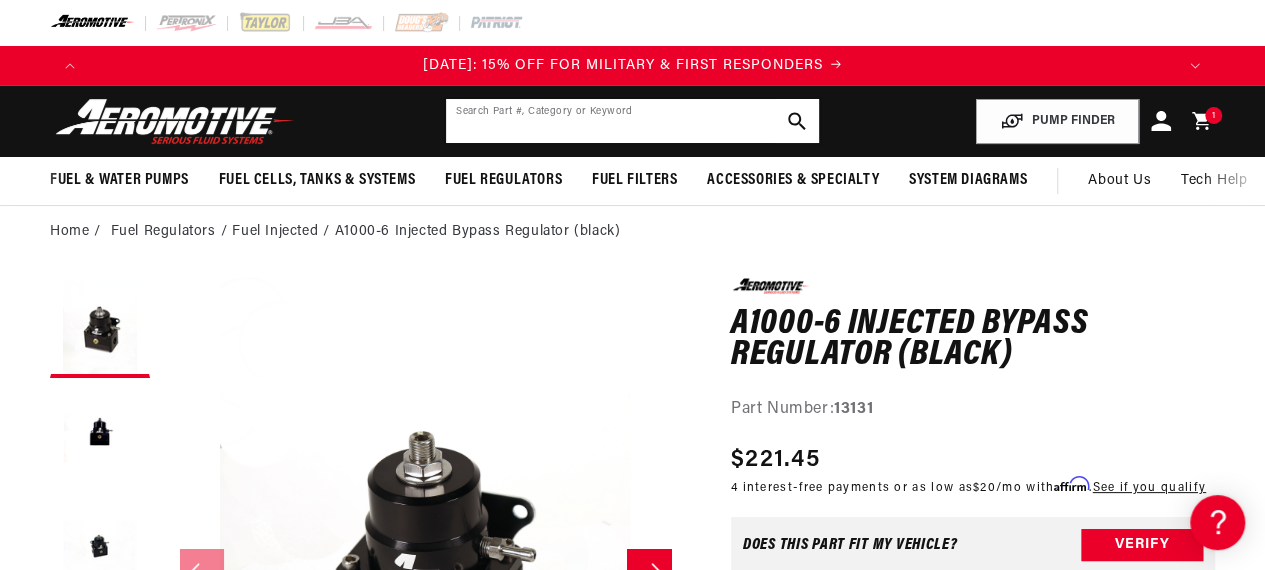 click 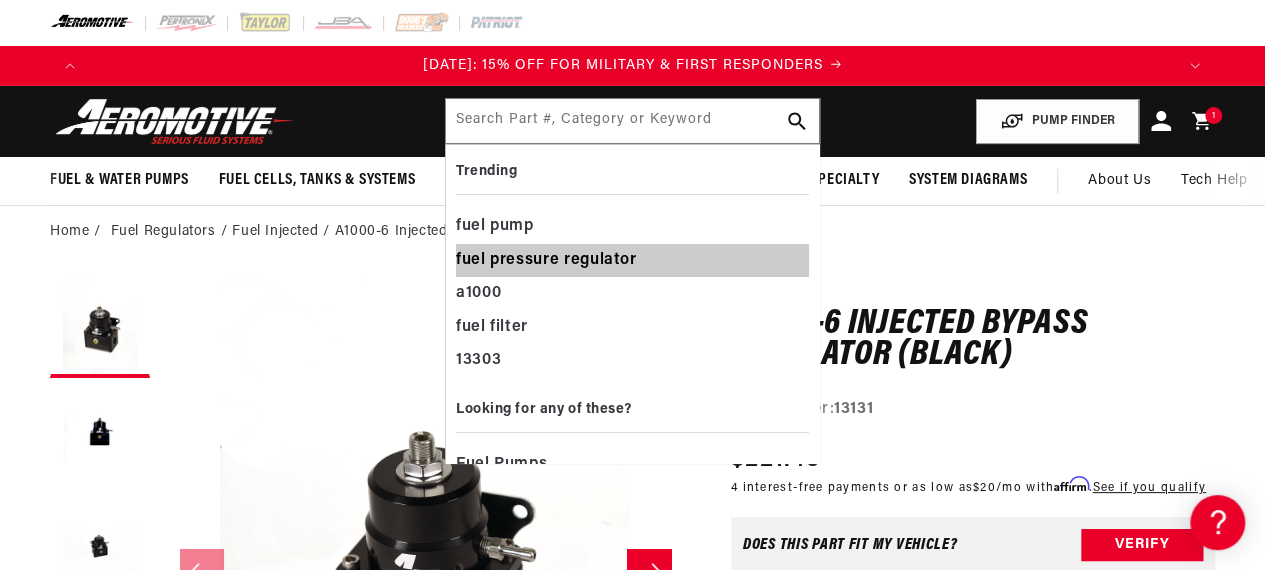 click on "fuel pressure regulator" 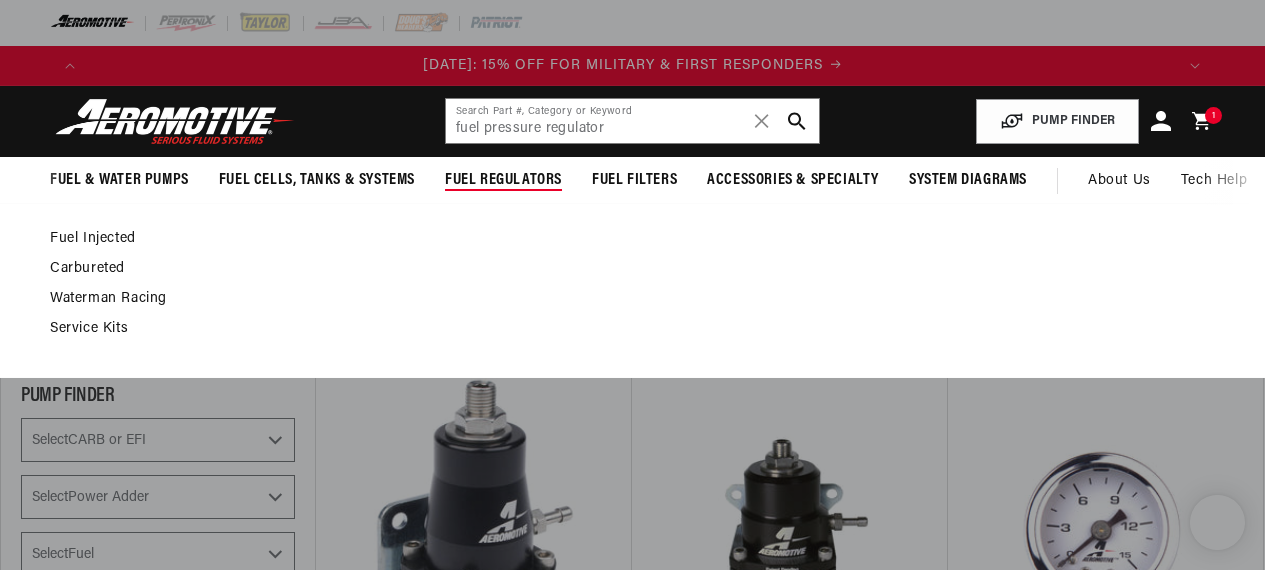 scroll, scrollTop: 0, scrollLeft: 0, axis: both 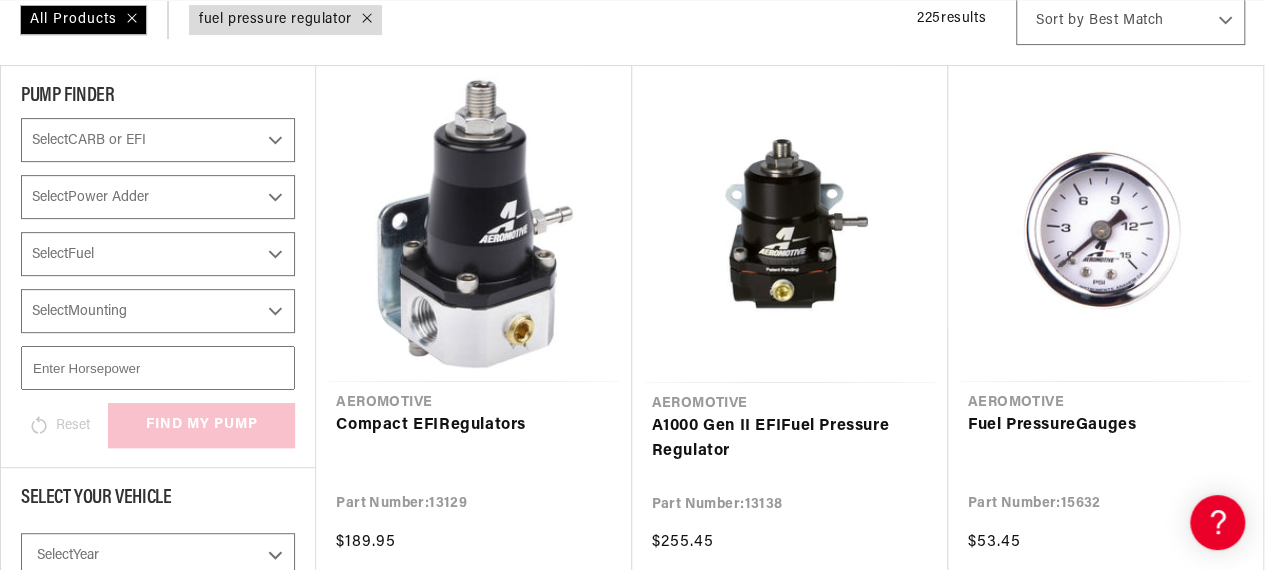click on "Select  CARB or EFI
[GEOGRAPHIC_DATA]
Fuel Injected" at bounding box center (158, 140) 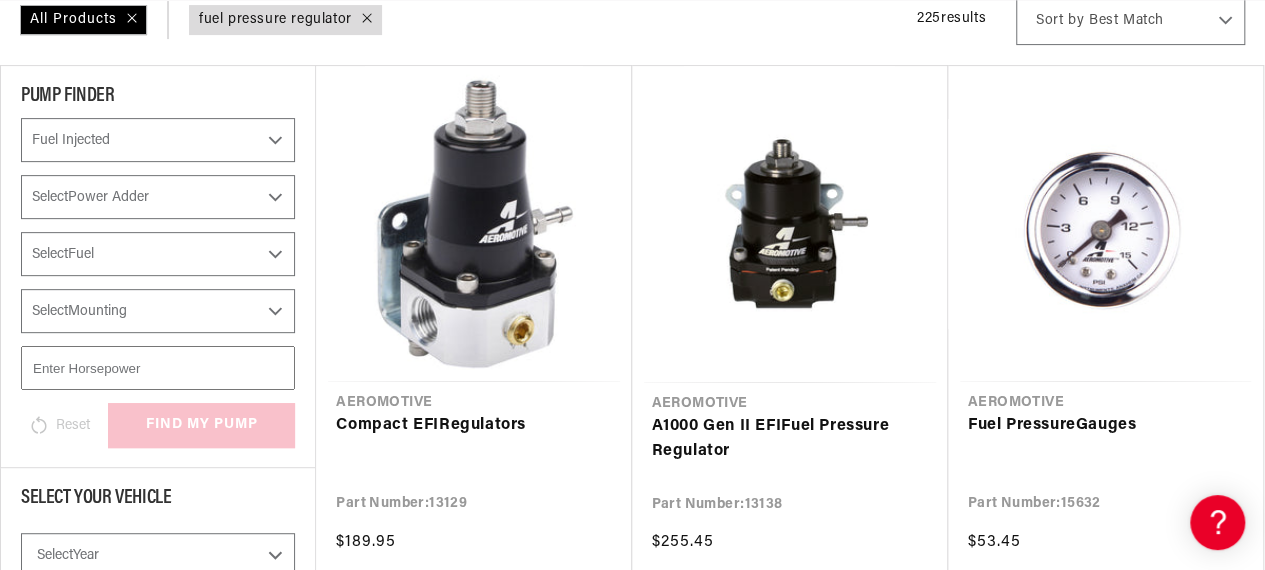 click on "Select  CARB or EFI
[GEOGRAPHIC_DATA]
Fuel Injected" at bounding box center (158, 140) 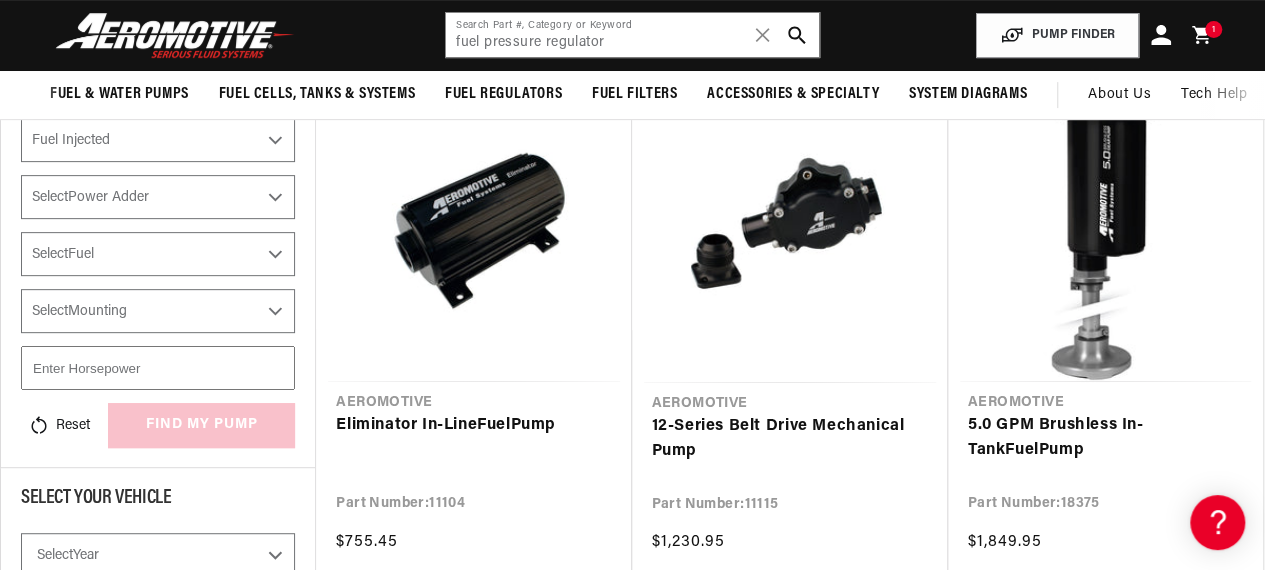 scroll, scrollTop: 295, scrollLeft: 0, axis: vertical 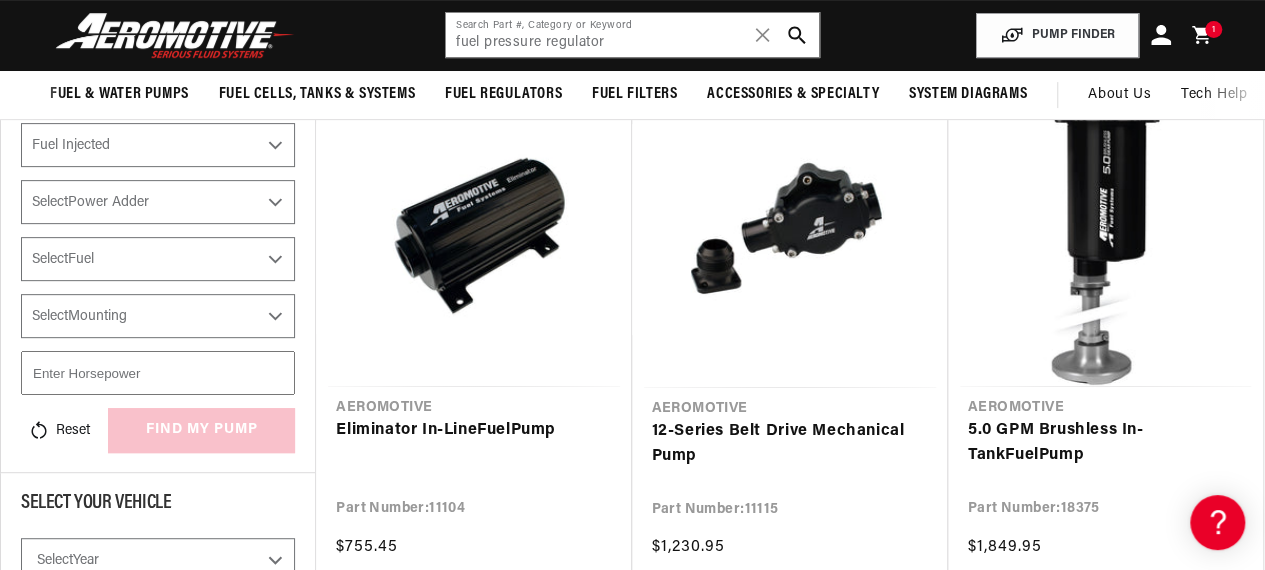 click on "Select  Fuel
E85
Gas" at bounding box center (158, 259) 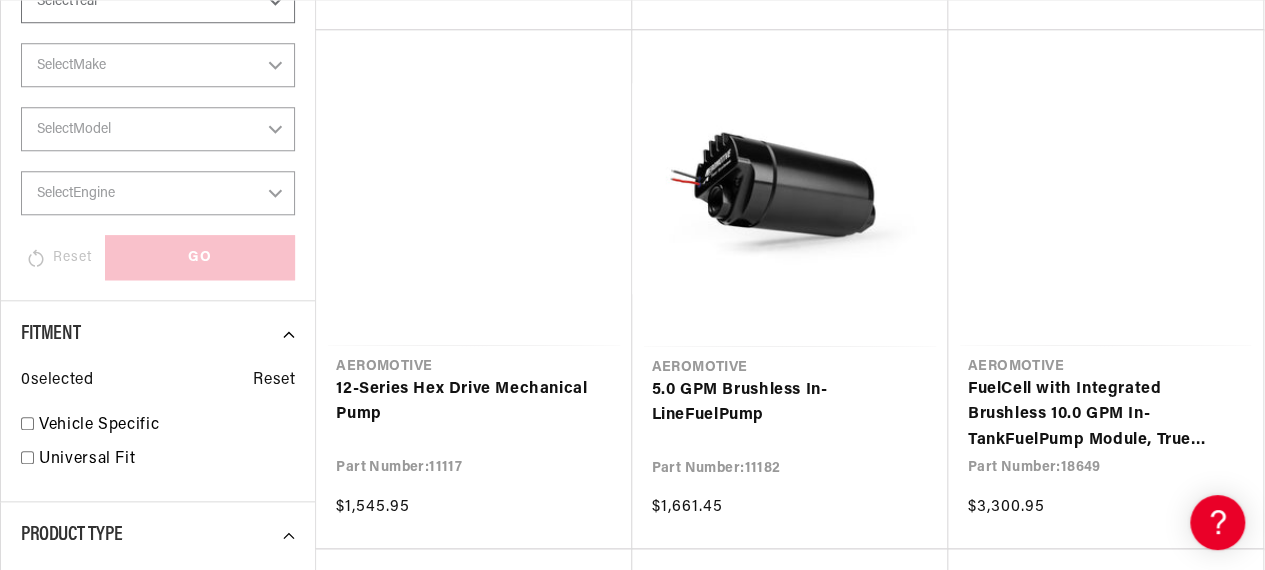 scroll, scrollTop: 895, scrollLeft: 0, axis: vertical 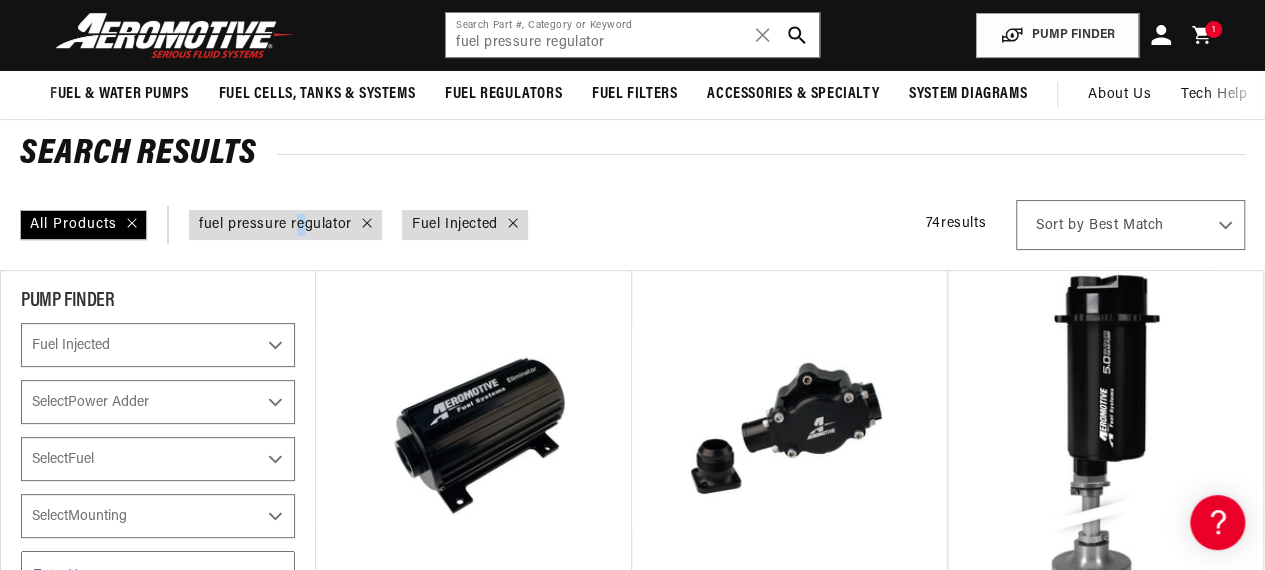click on "query :
fuel pressure regulator" at bounding box center [275, 225] 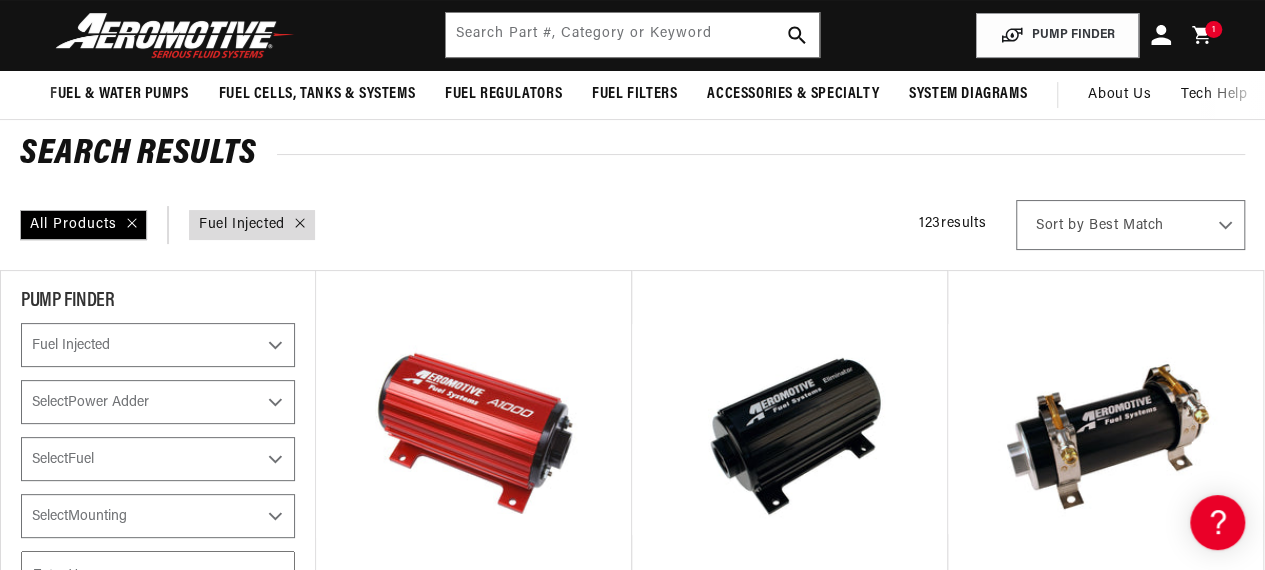 scroll, scrollTop: 0, scrollLeft: 2169, axis: horizontal 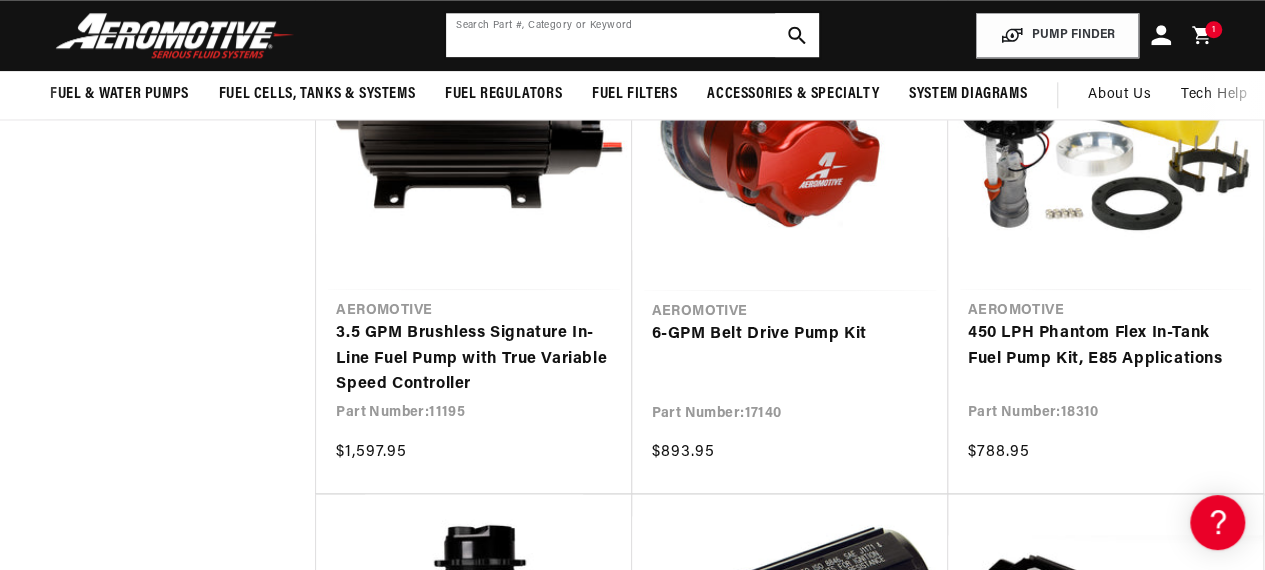click on "fuel pressure regulator" 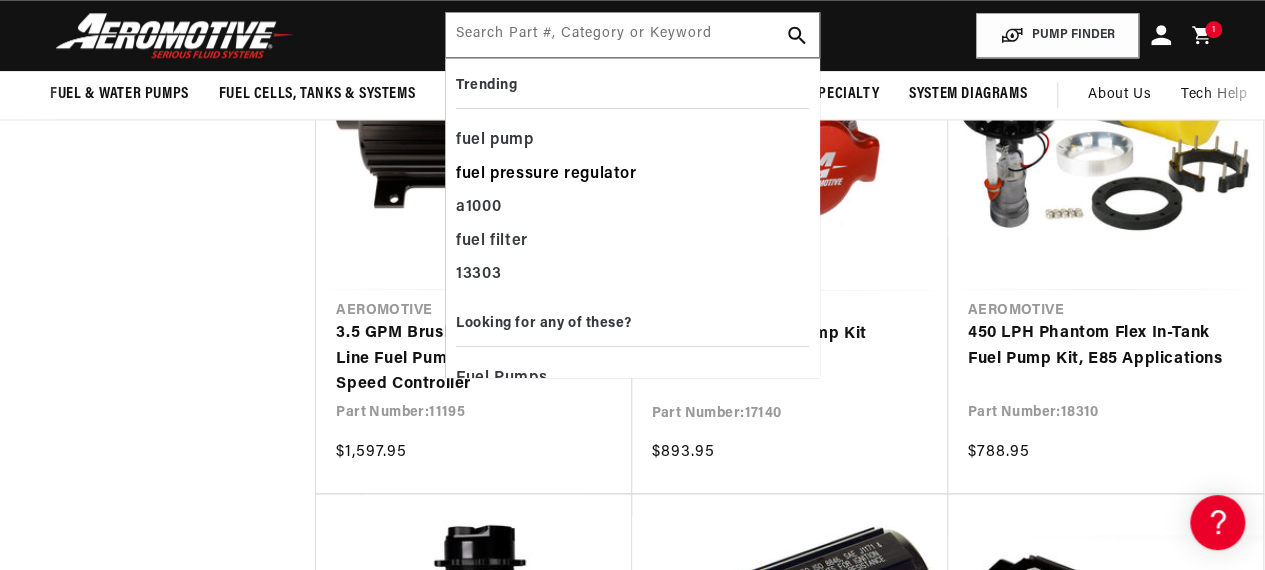 click on "fuel pressure regulator" 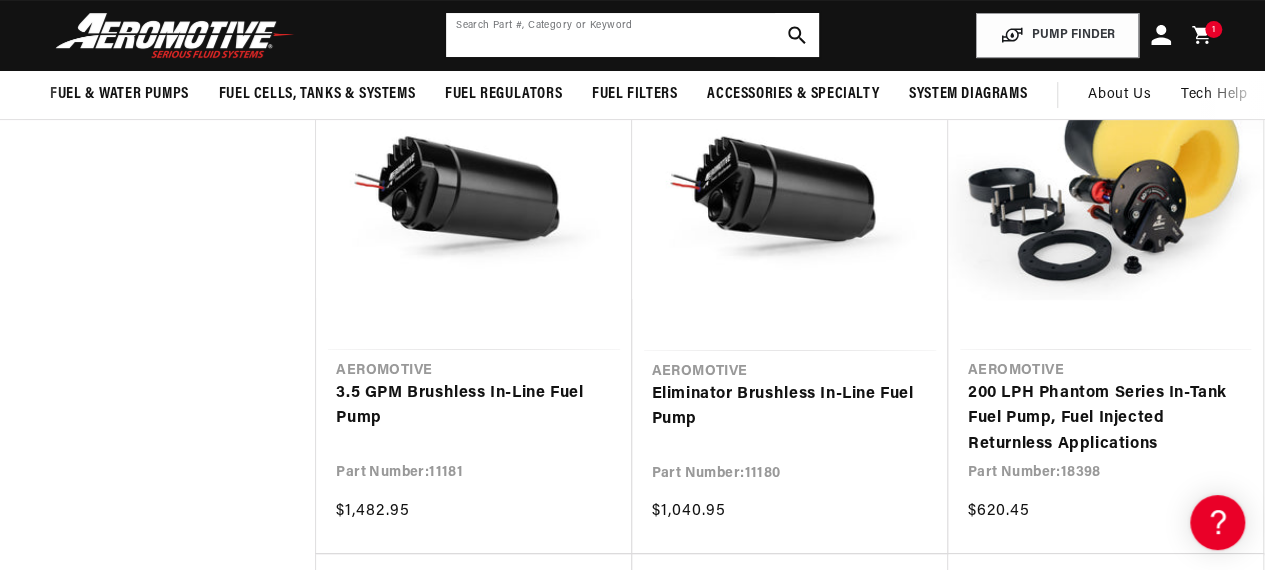 select 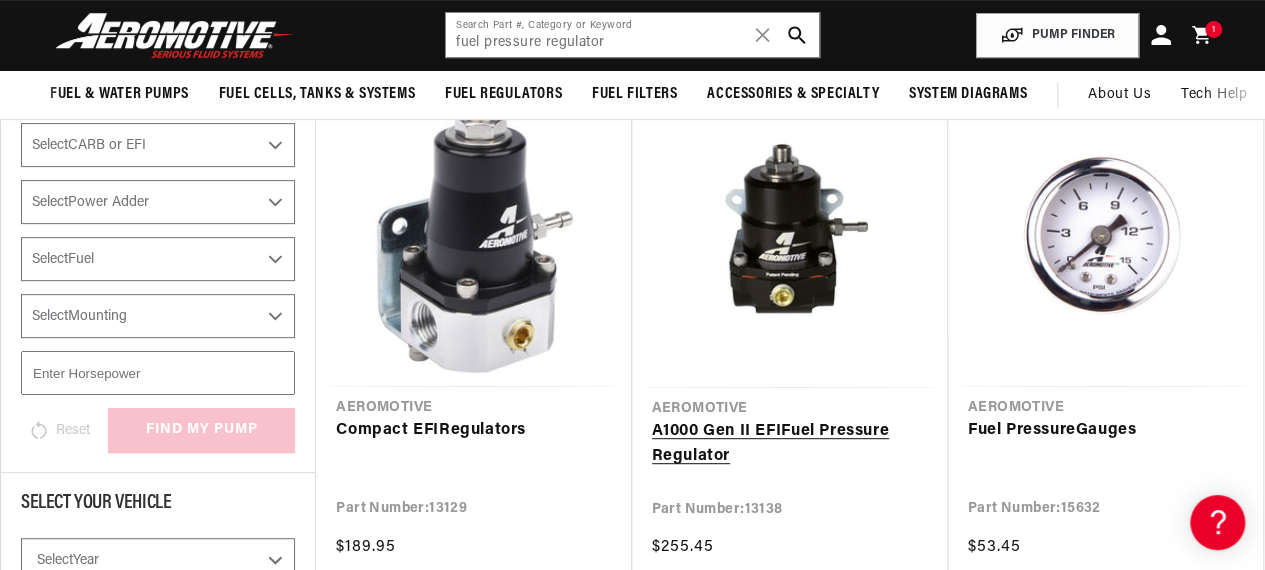 click on "A1000 Gen II EFI  Fuel   Pressure   Regulator" at bounding box center (790, 444) 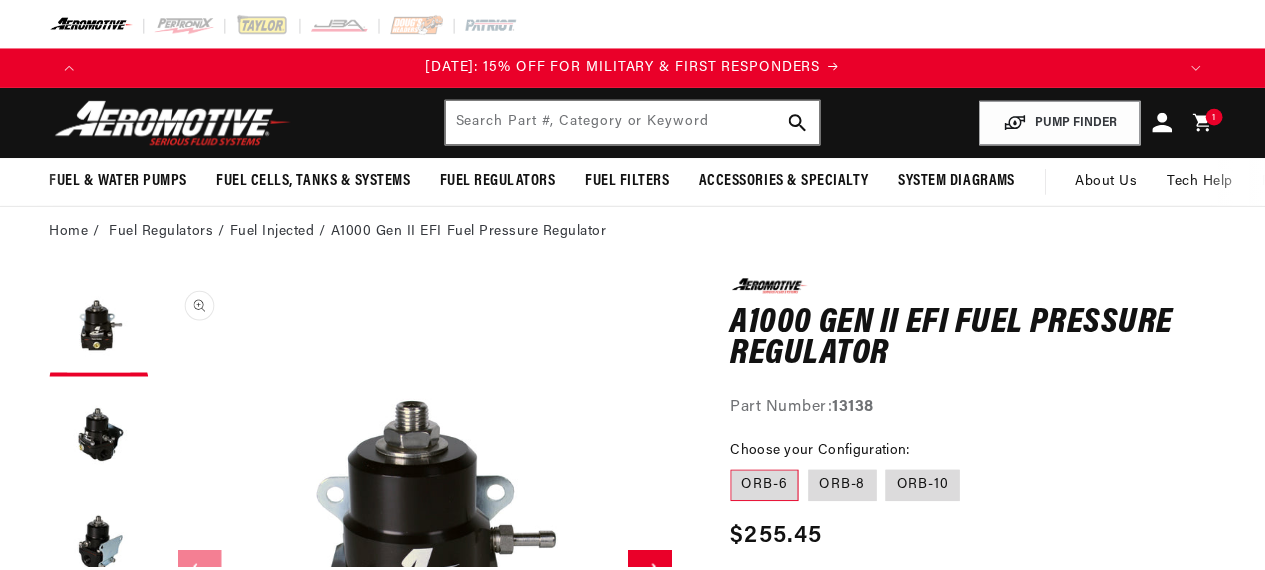 scroll, scrollTop: 0, scrollLeft: 0, axis: both 